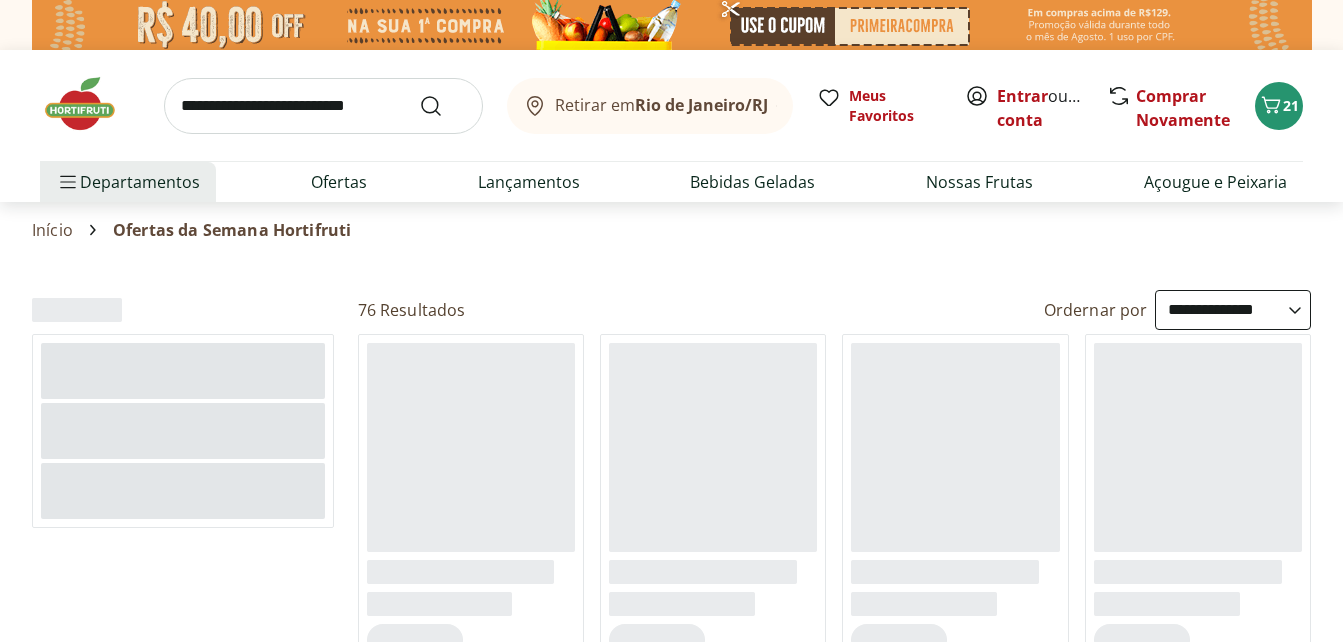 select on "**********" 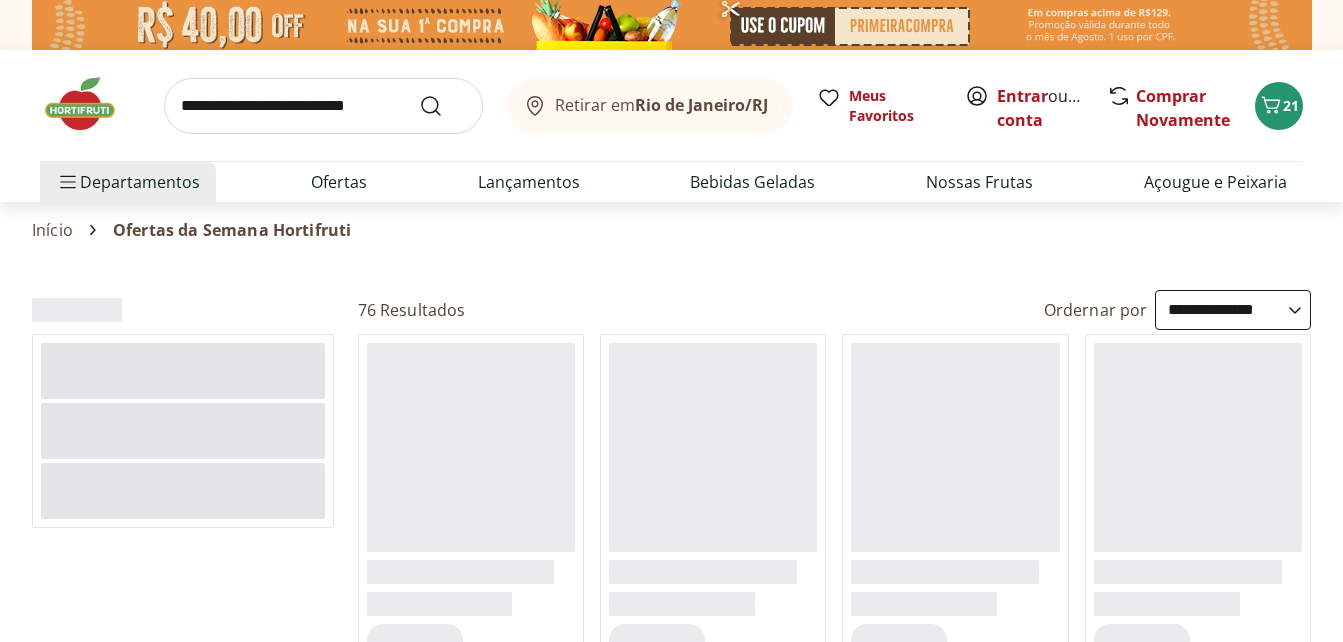 scroll, scrollTop: 0, scrollLeft: 0, axis: both 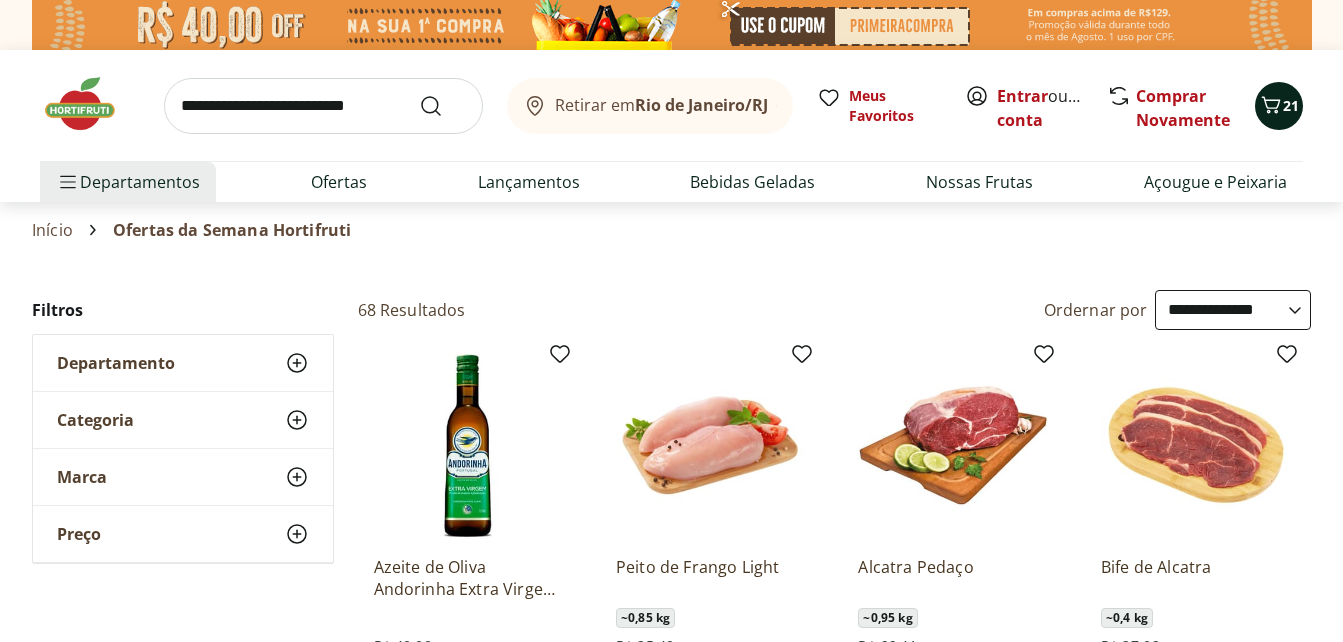 click on "21" at bounding box center (1291, 105) 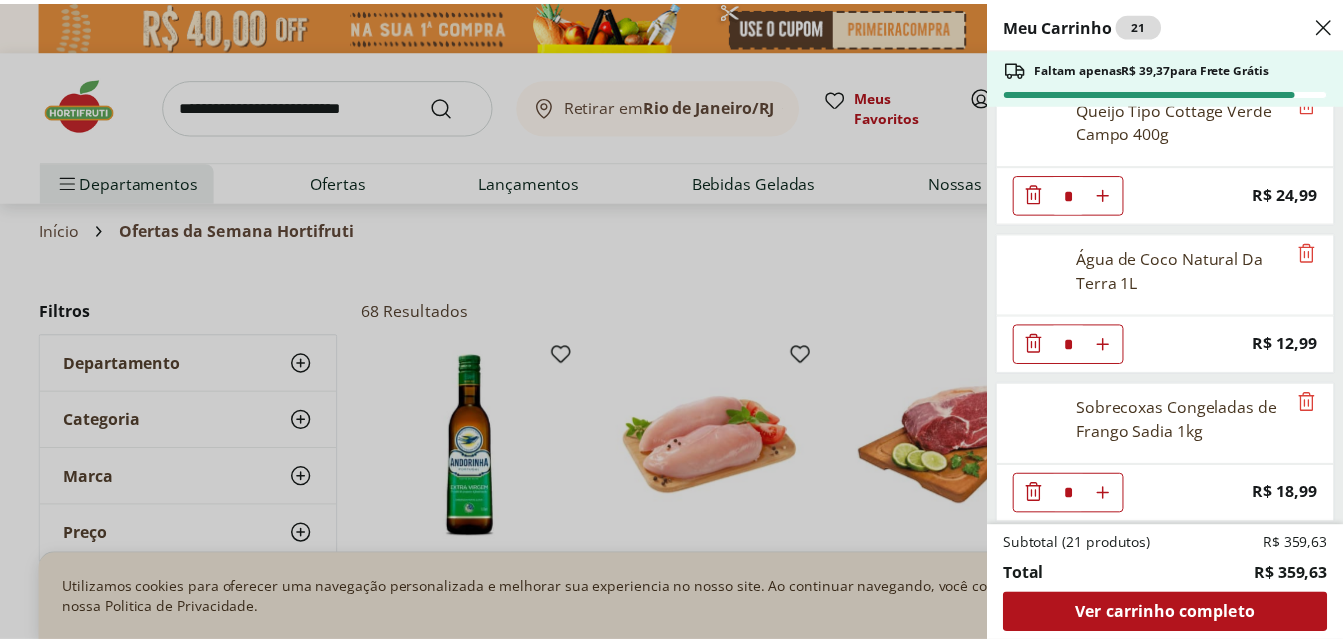 scroll, scrollTop: 1836, scrollLeft: 0, axis: vertical 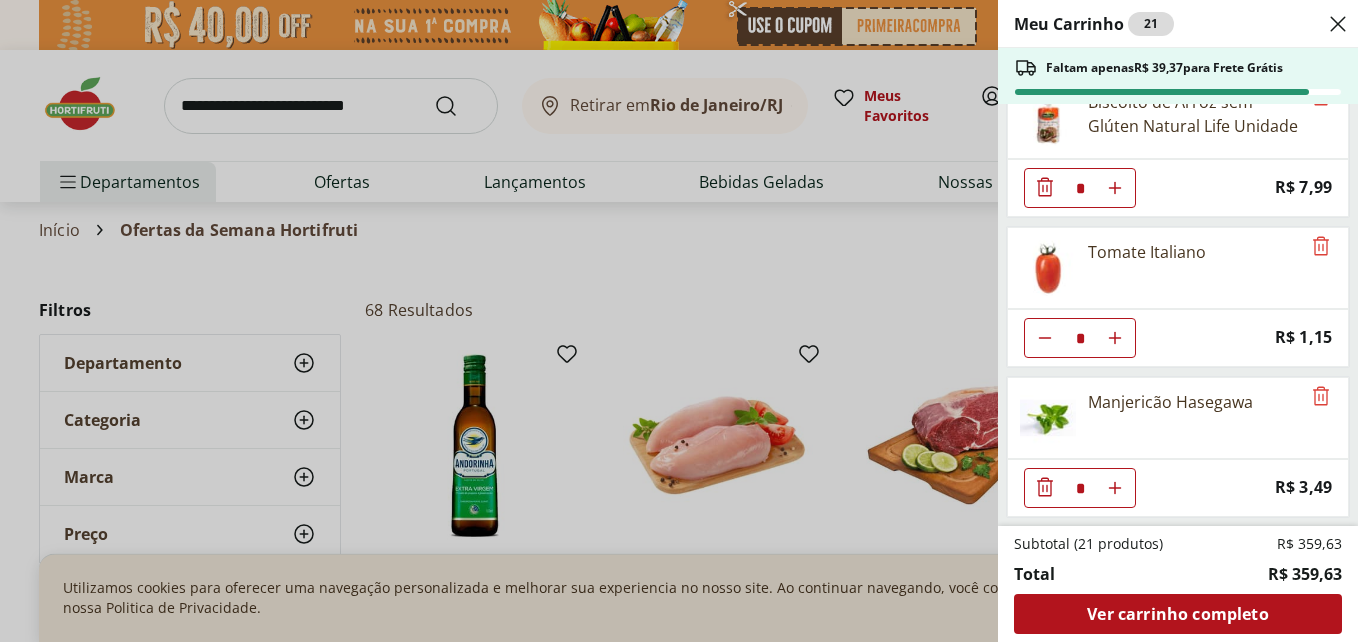 click 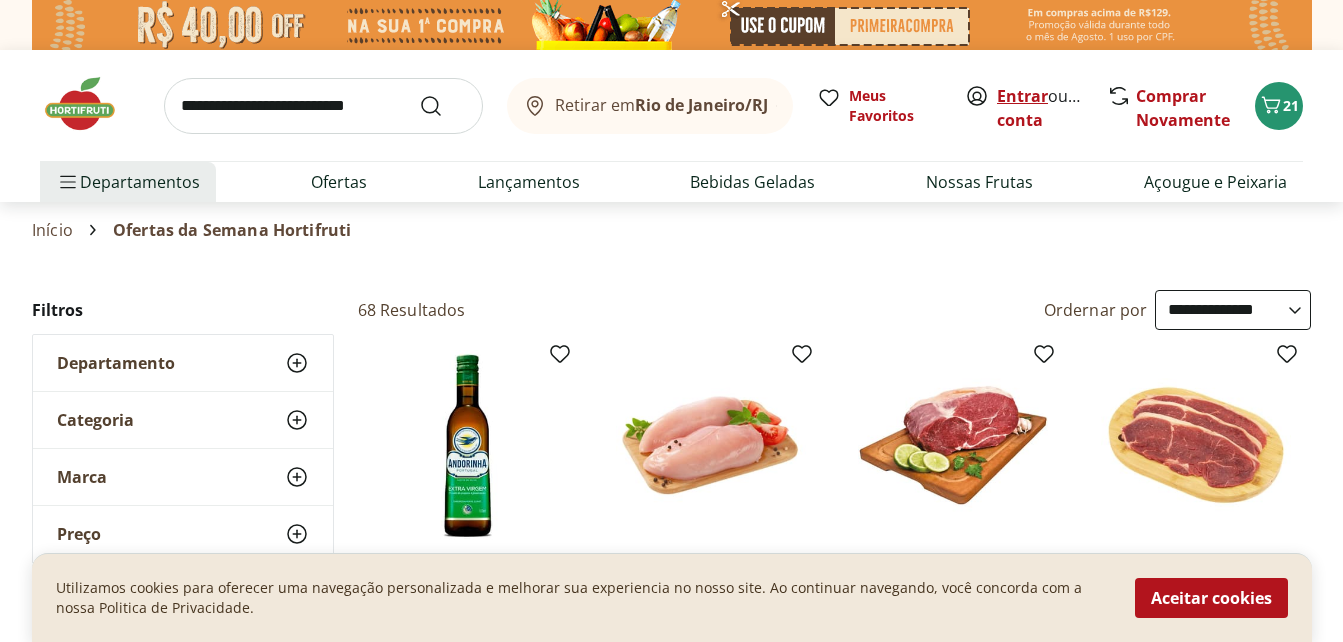 click on "Entrar" at bounding box center (1022, 96) 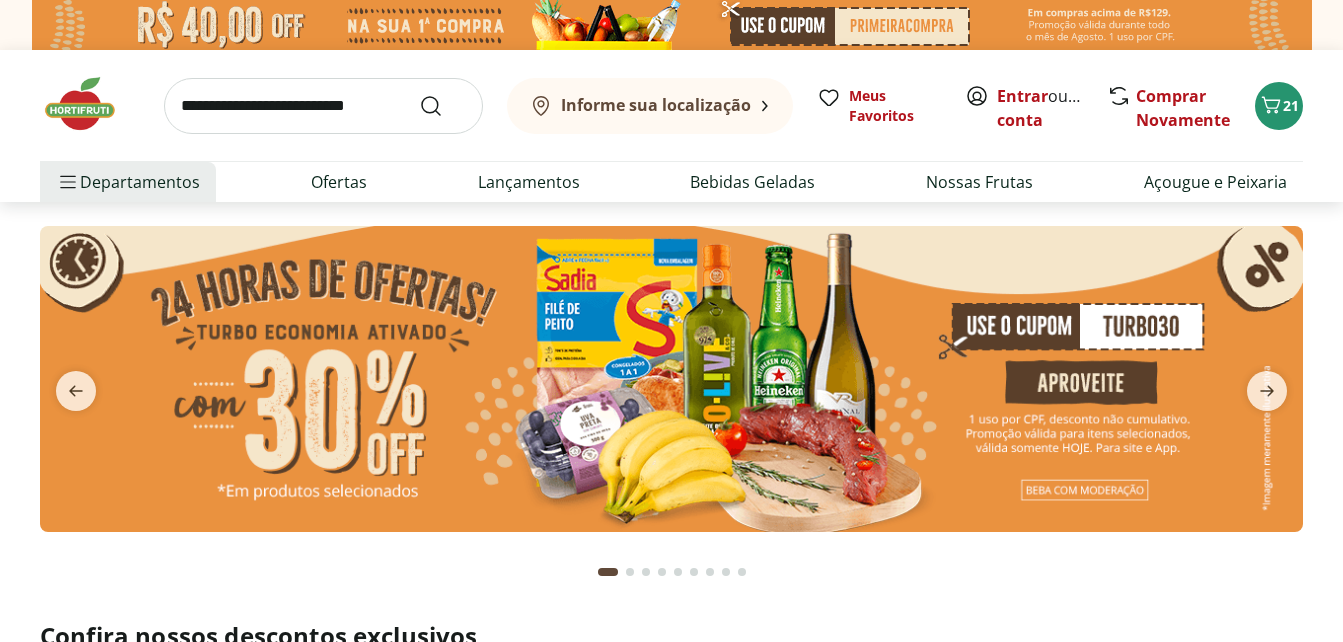 scroll, scrollTop: 0, scrollLeft: 0, axis: both 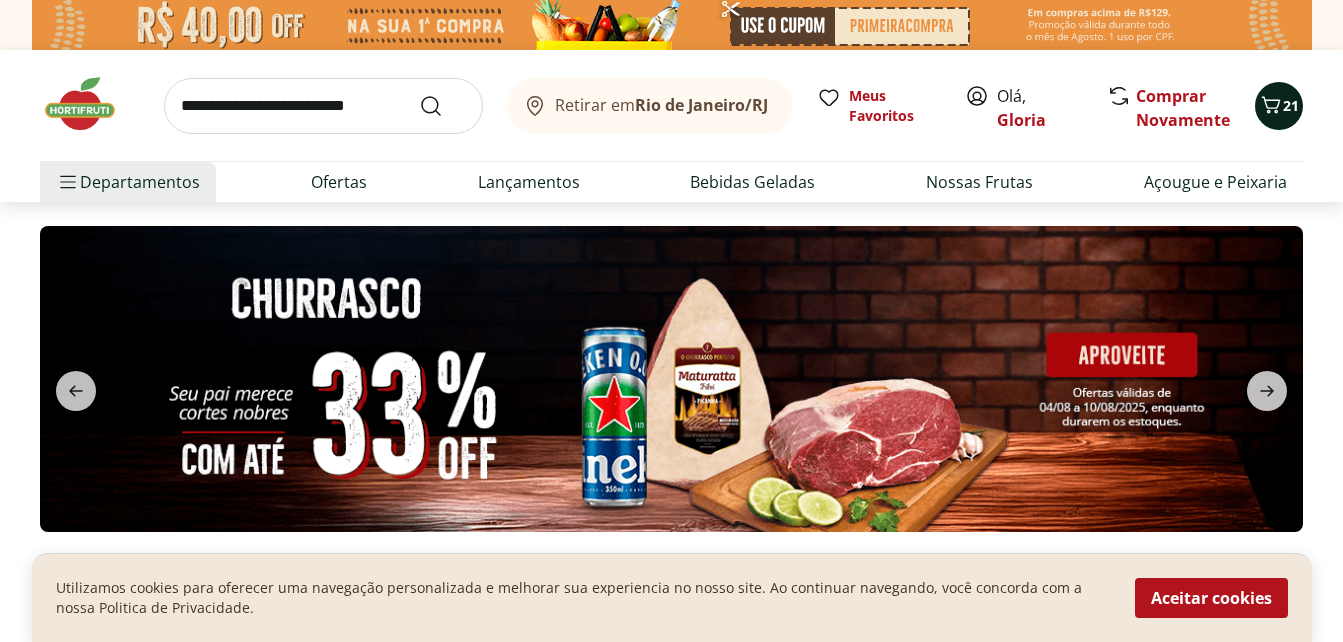 click on "21" at bounding box center (1279, 106) 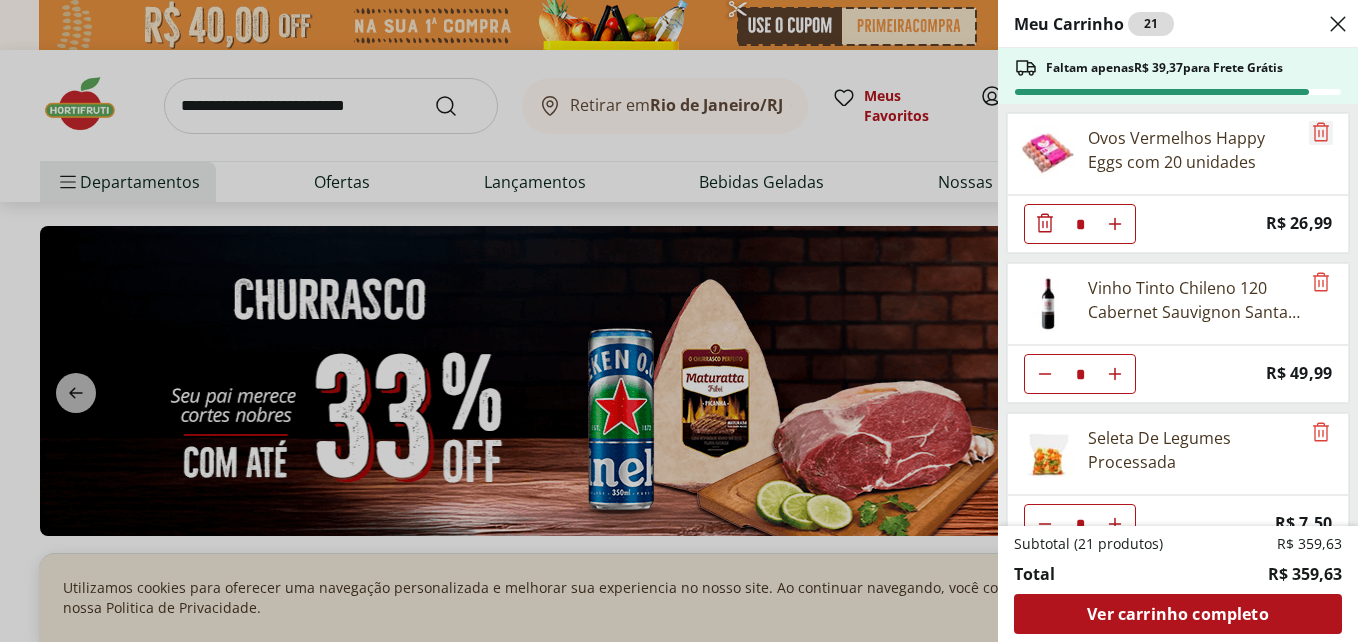 click 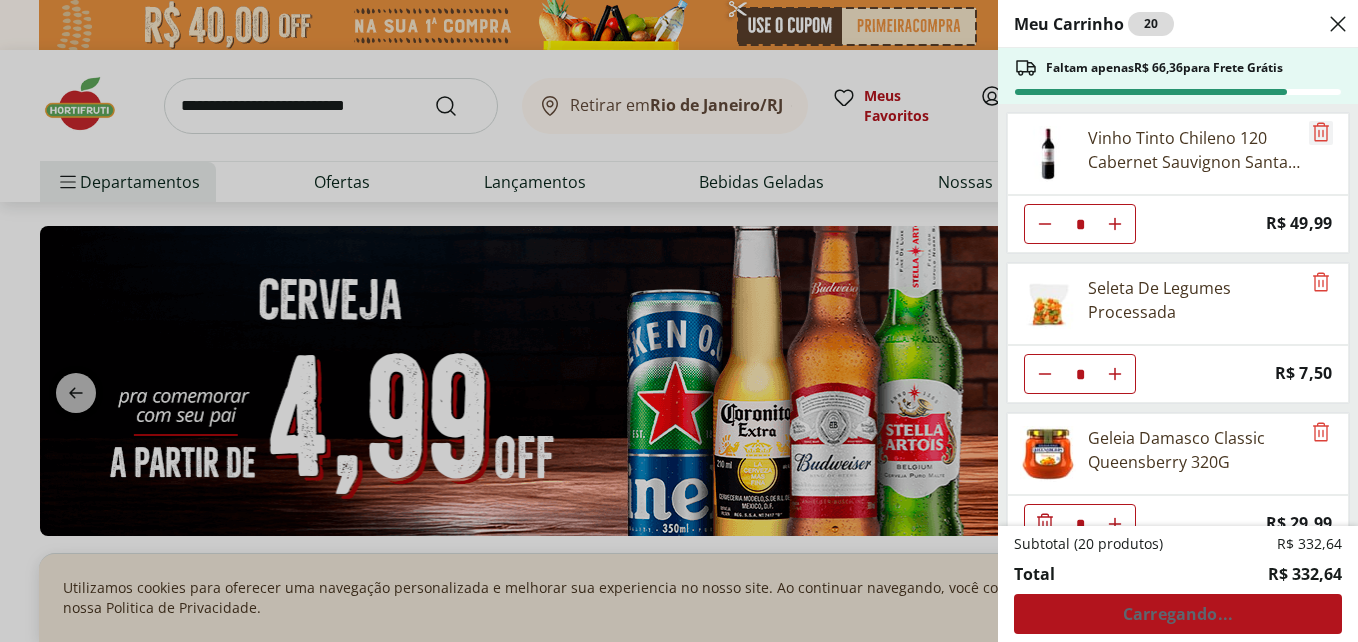 click 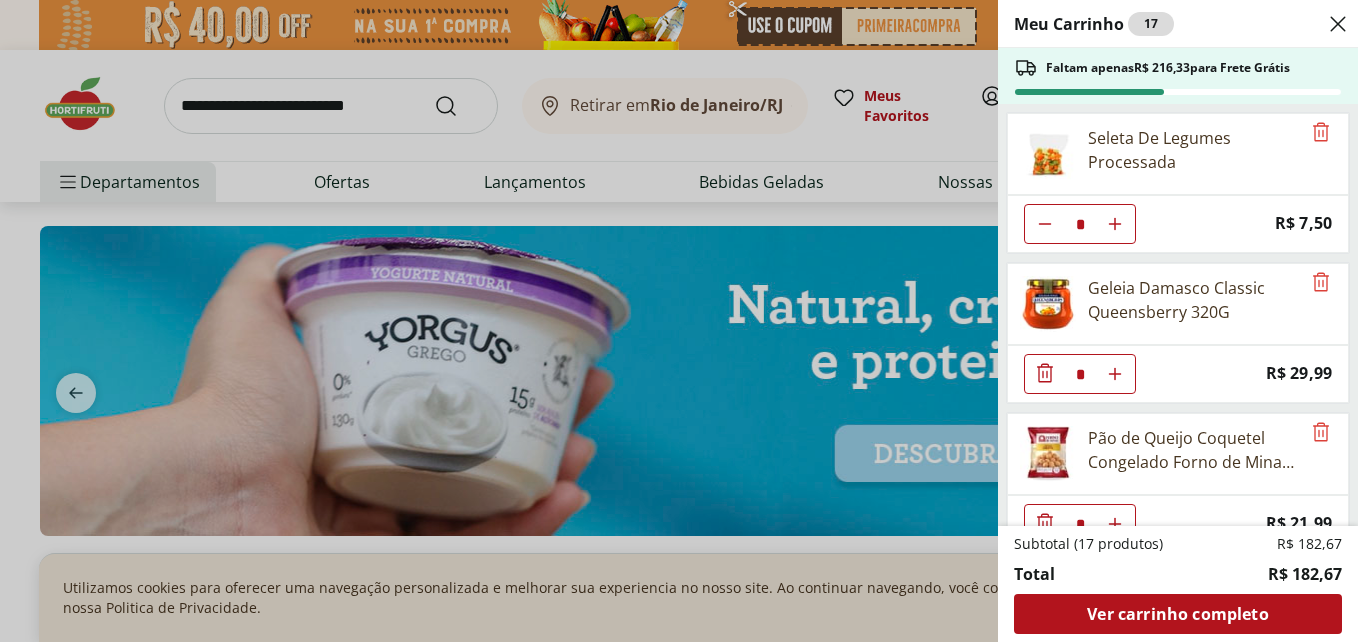 click on "Seleta De Legumes Processada" at bounding box center [1178, 154] 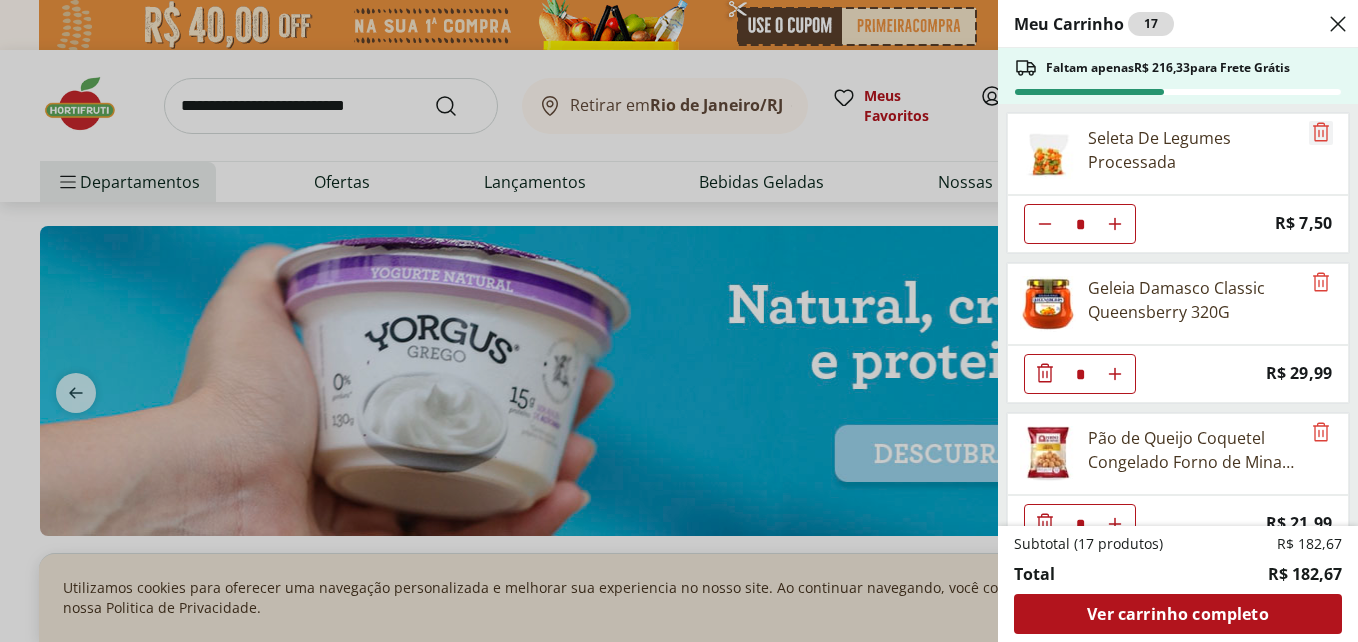 click 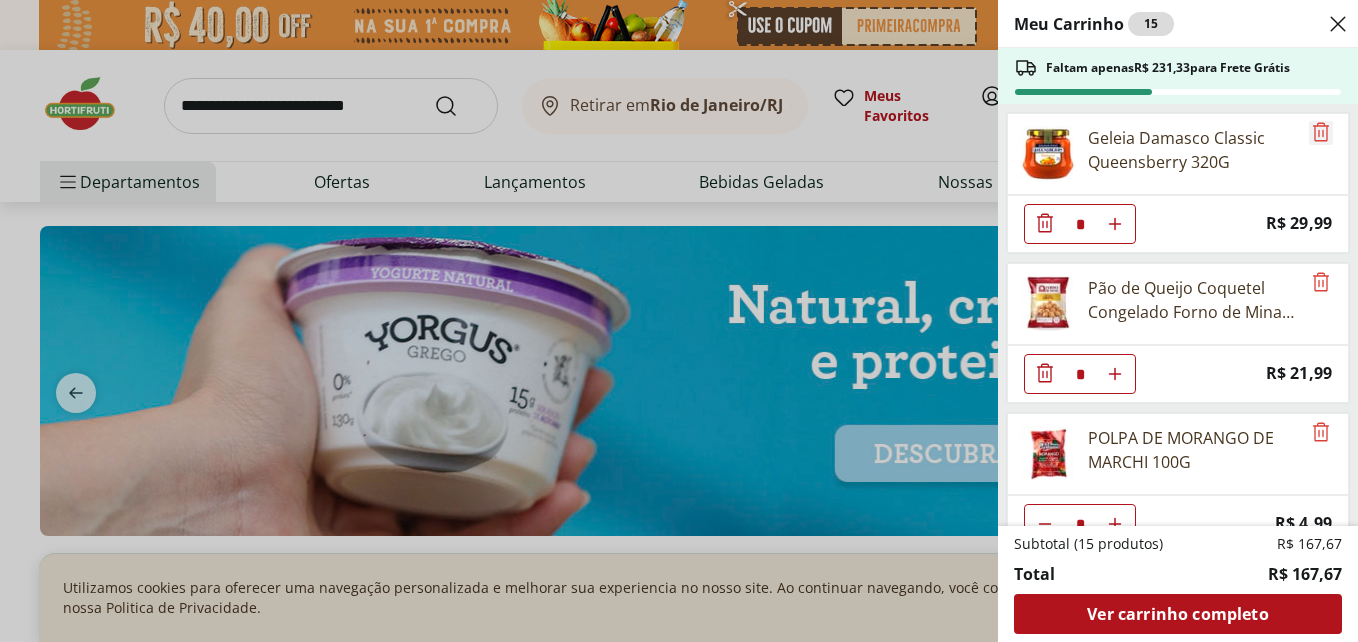 click 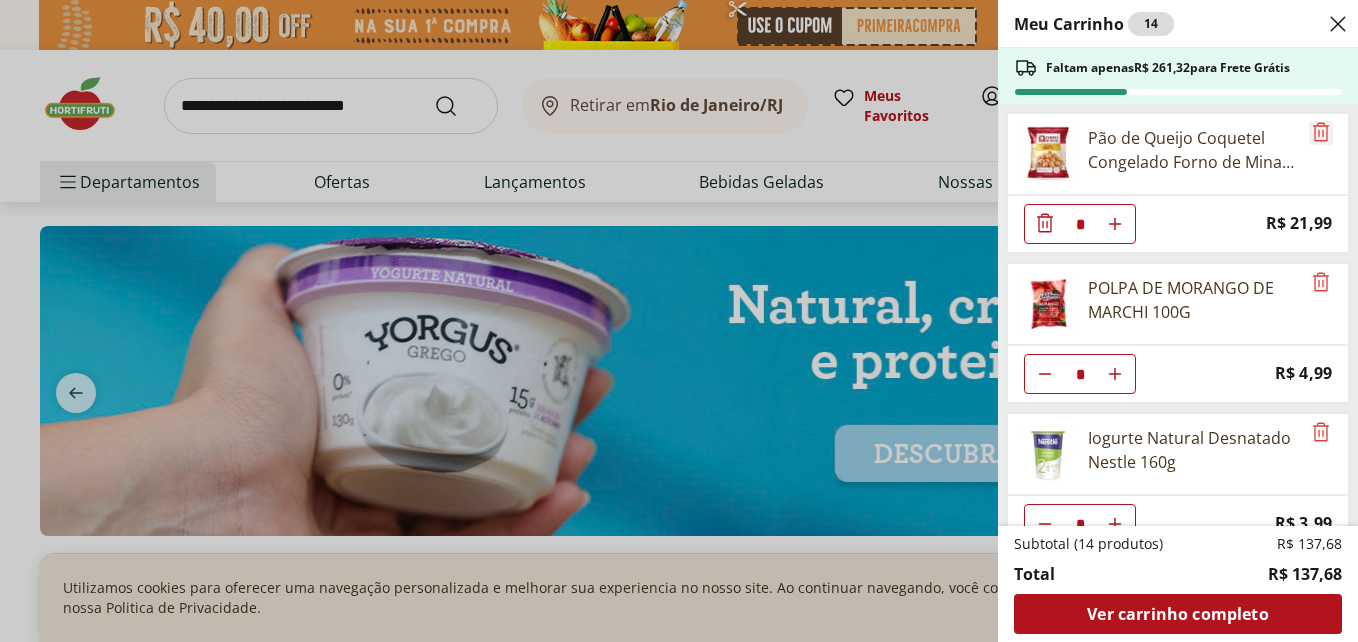 click 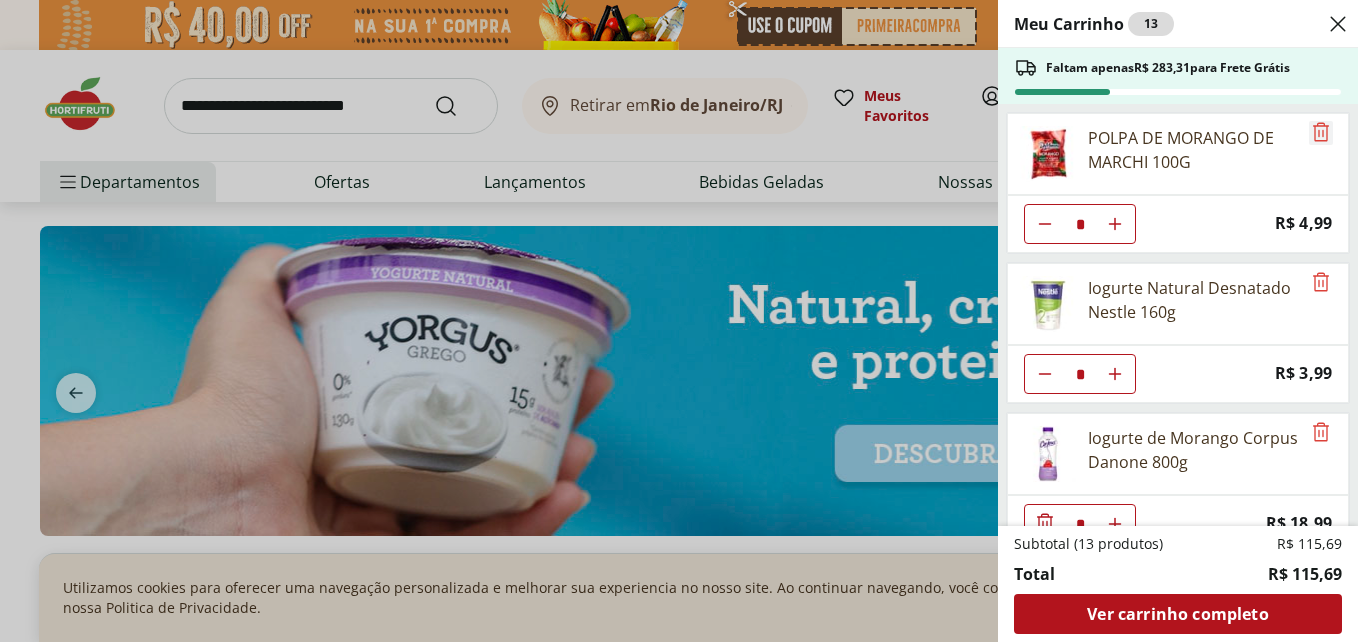 click 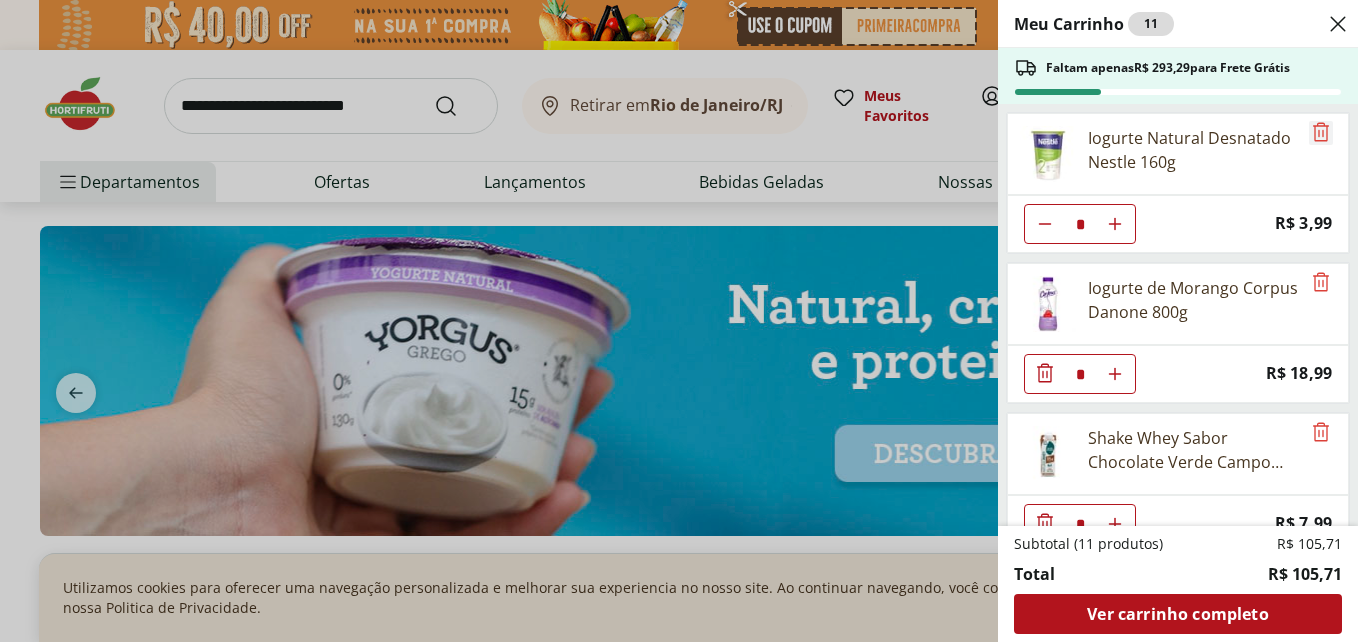click 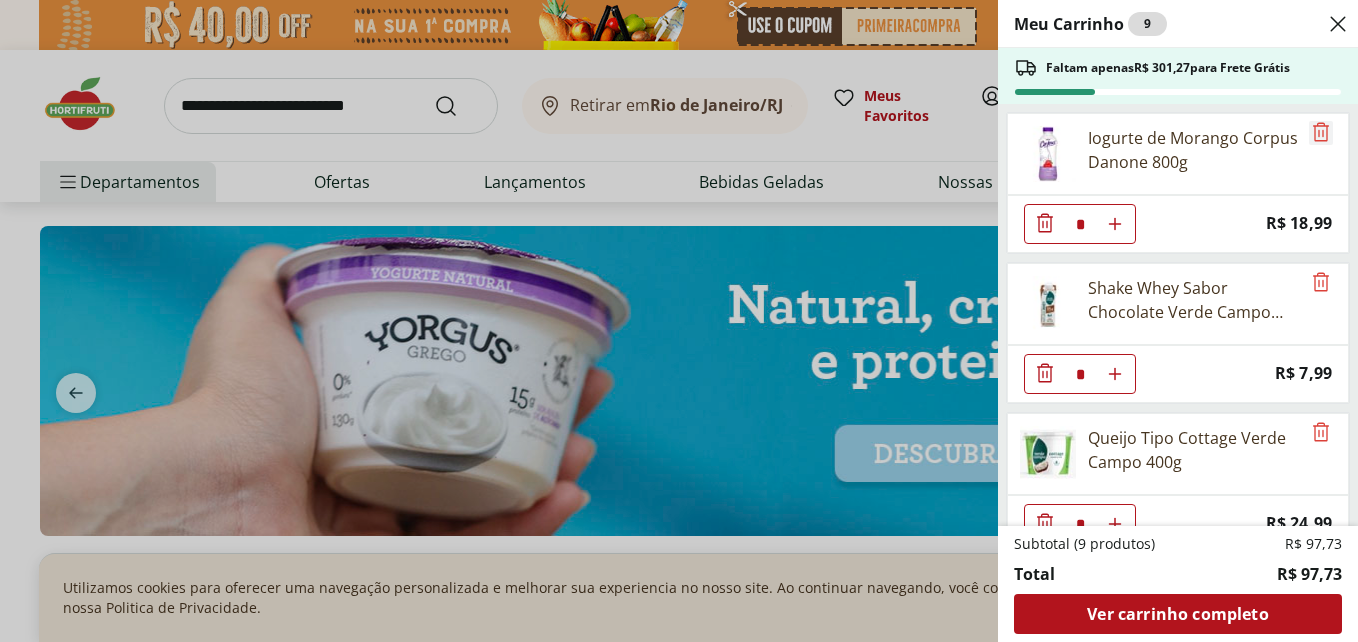 click 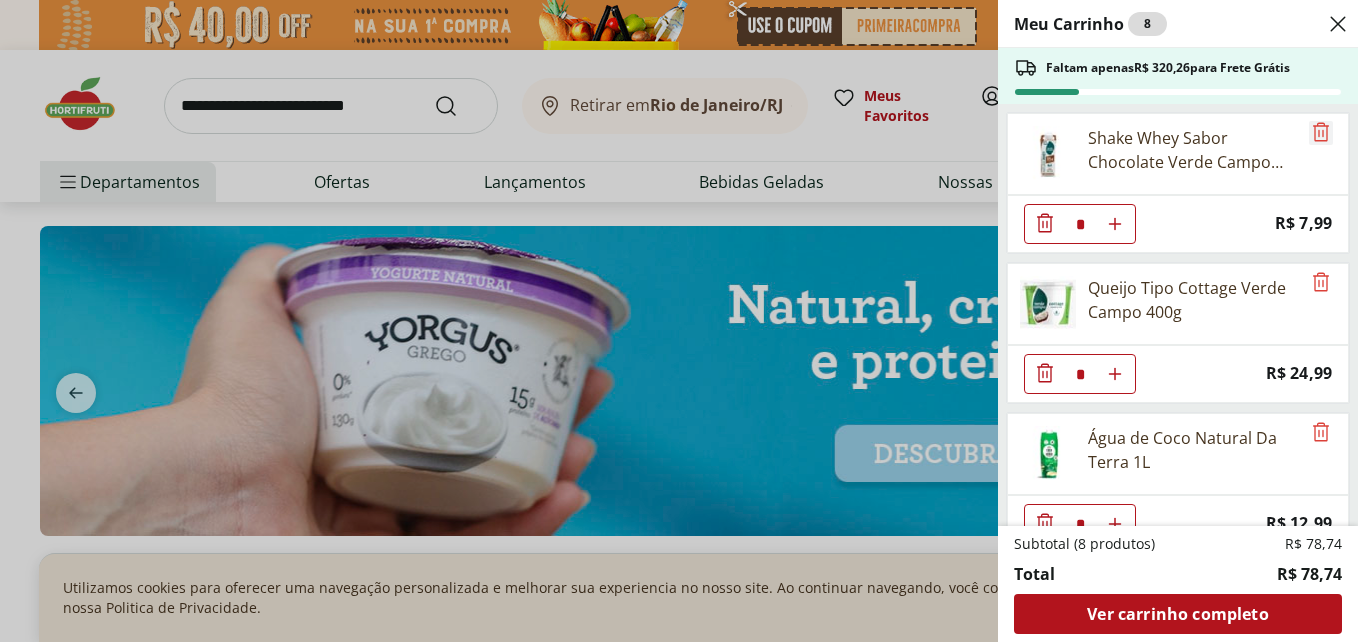 click 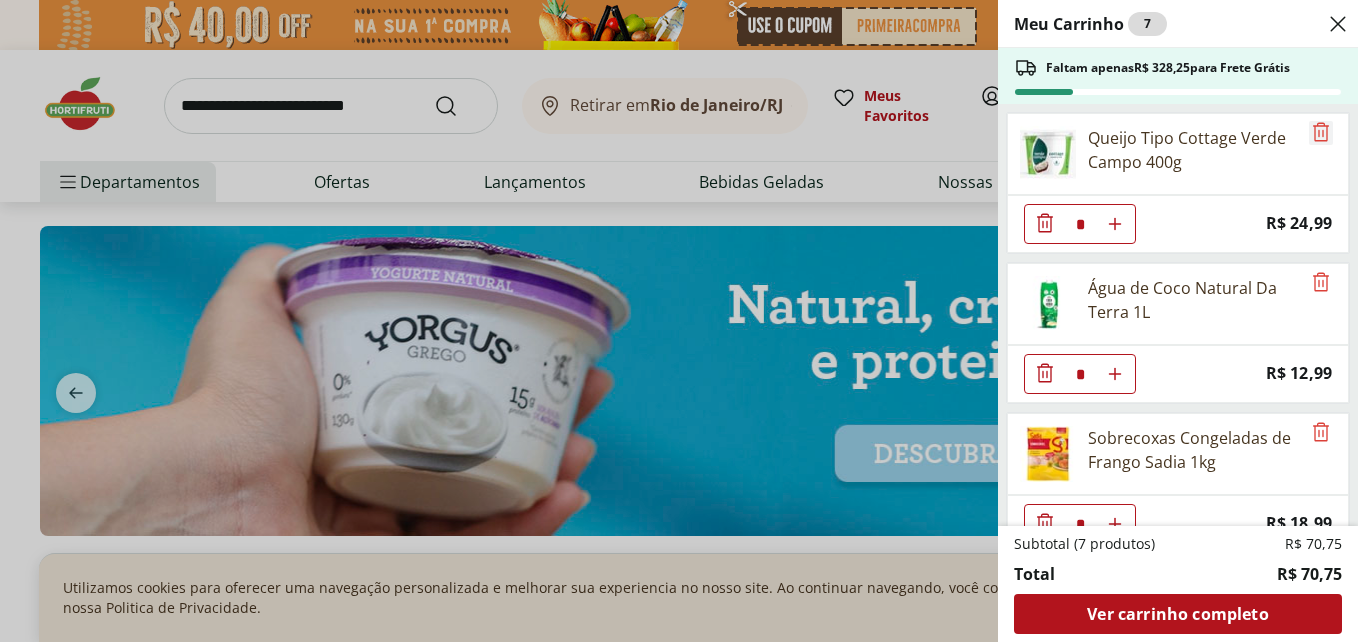 click 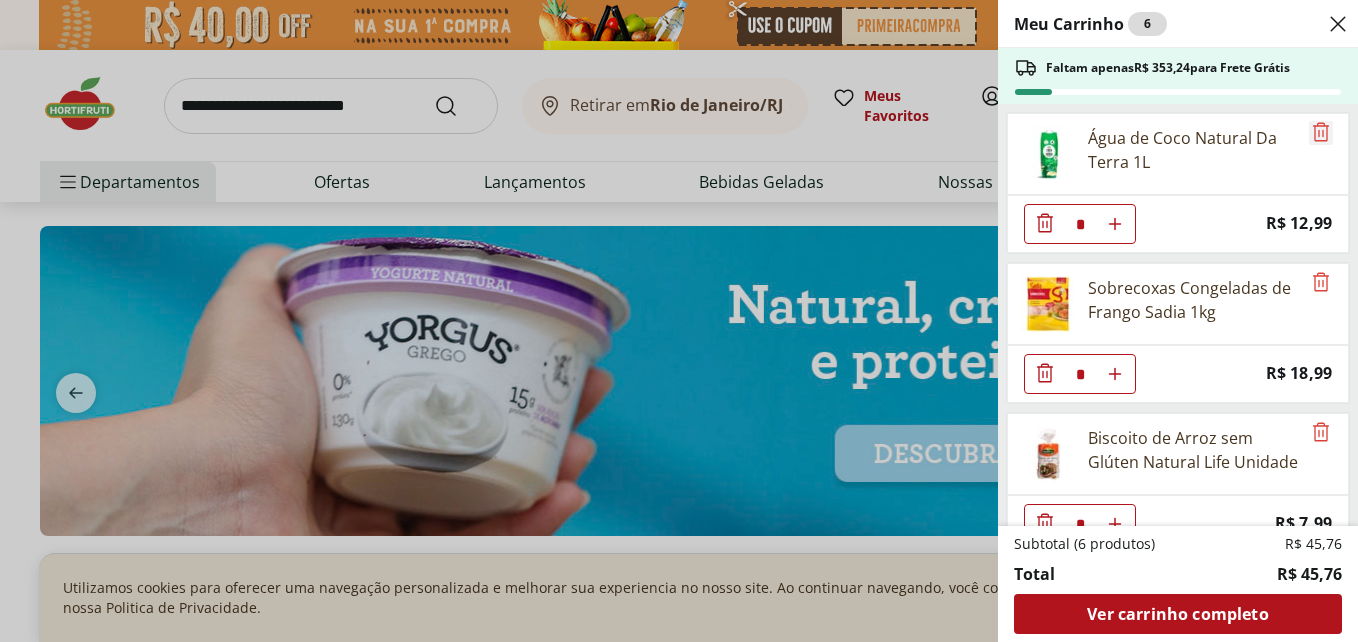 click 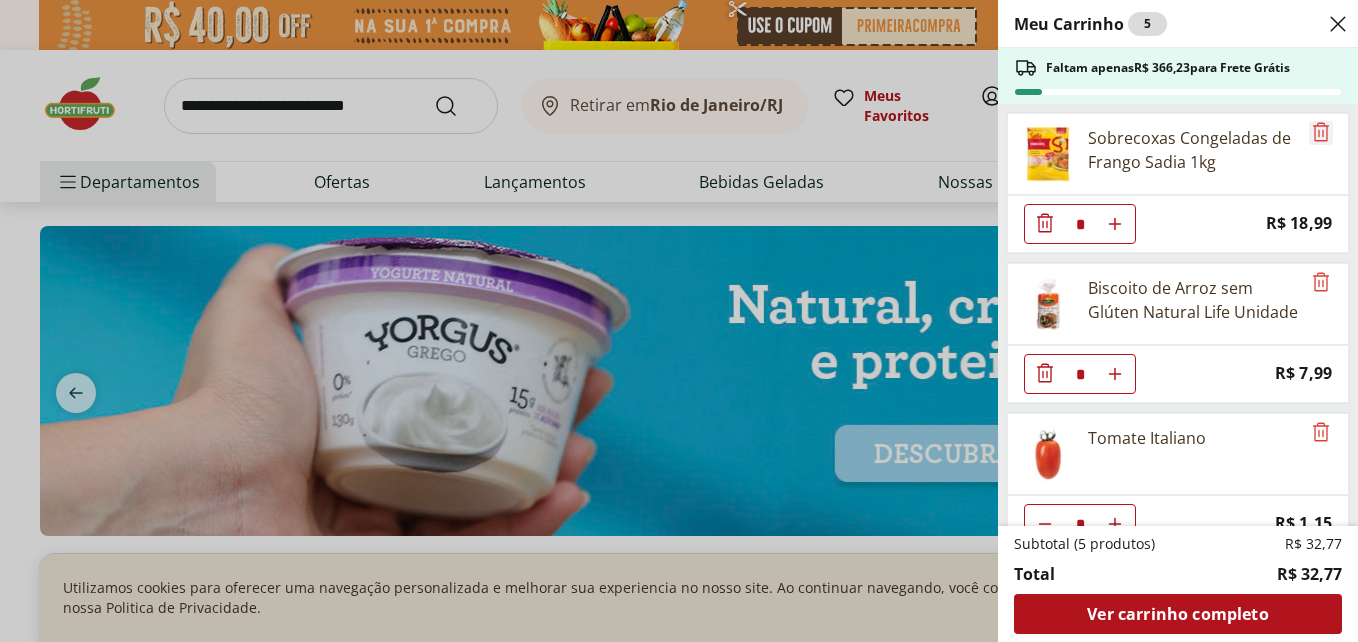 click 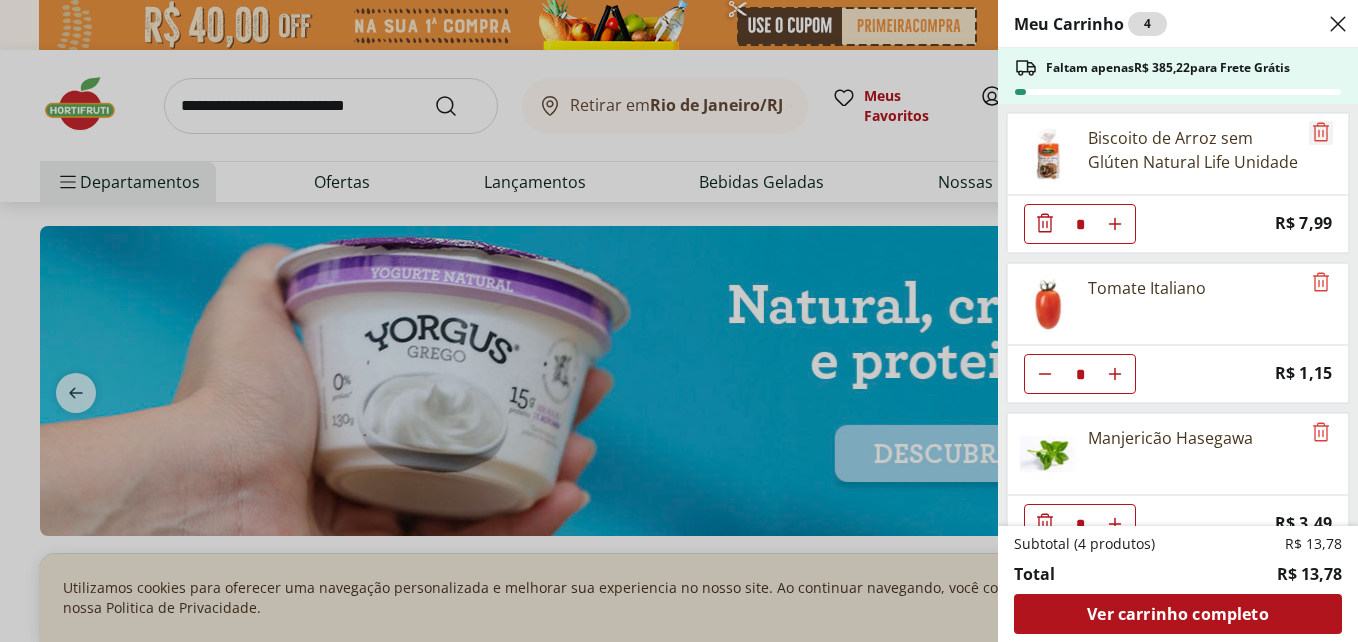 click 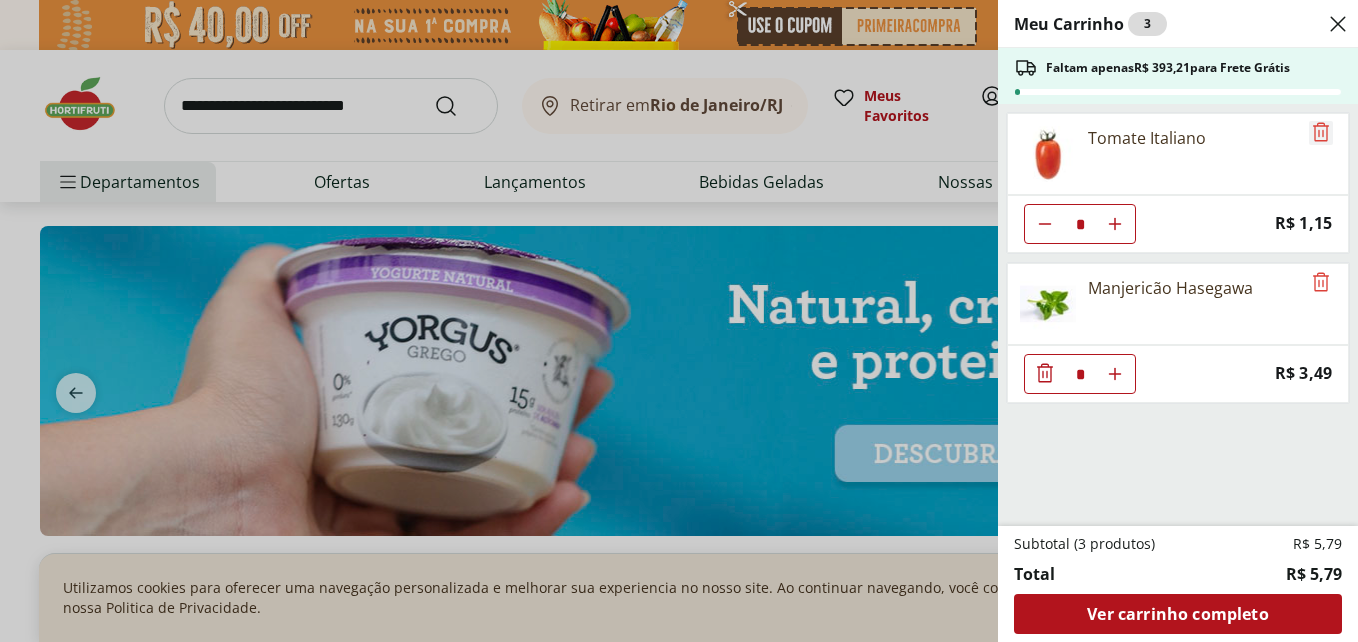 click 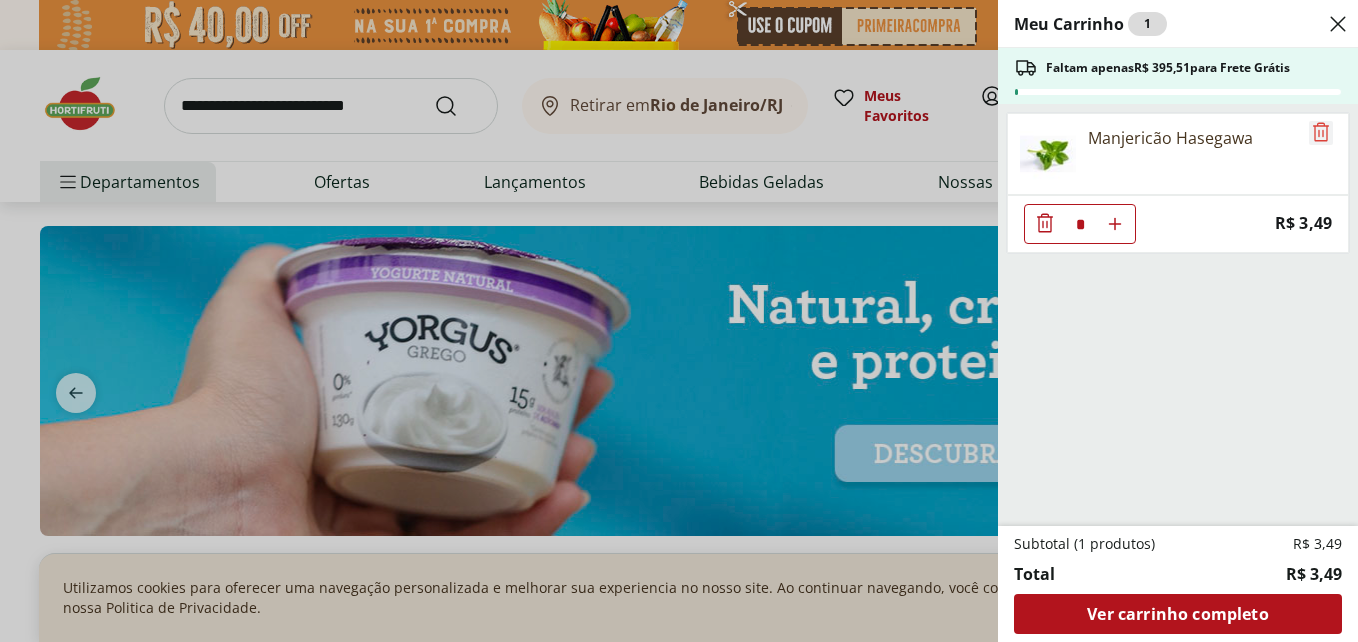 click 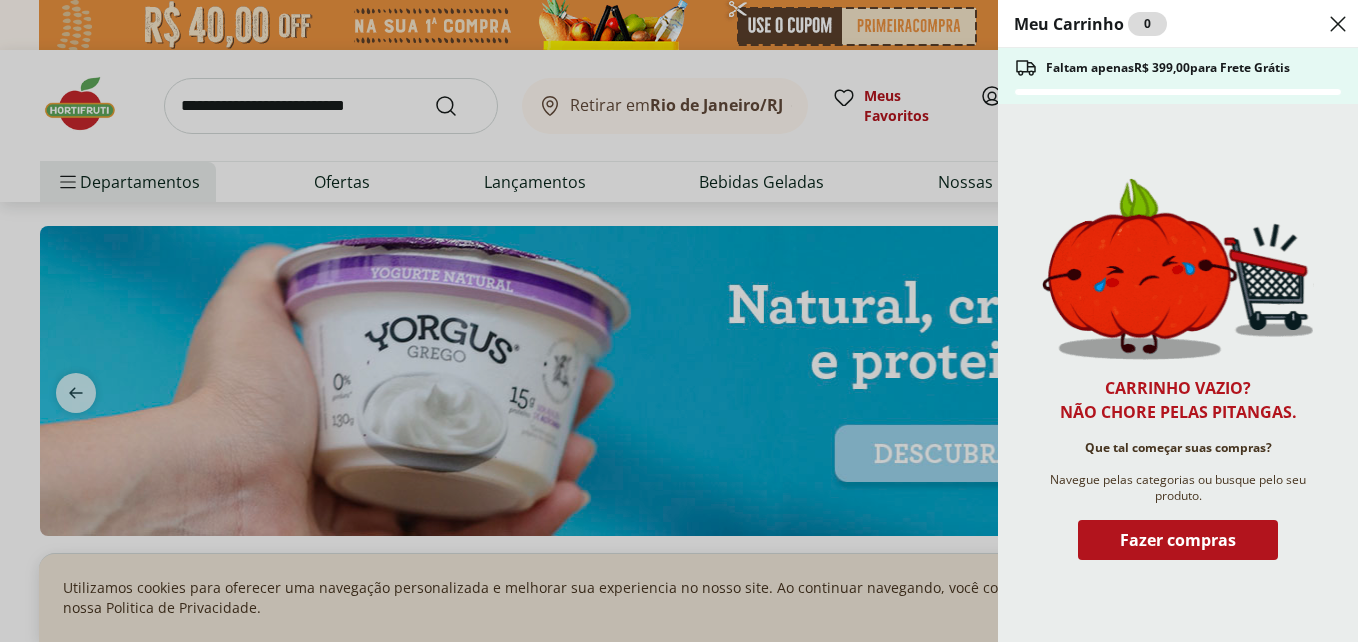 click 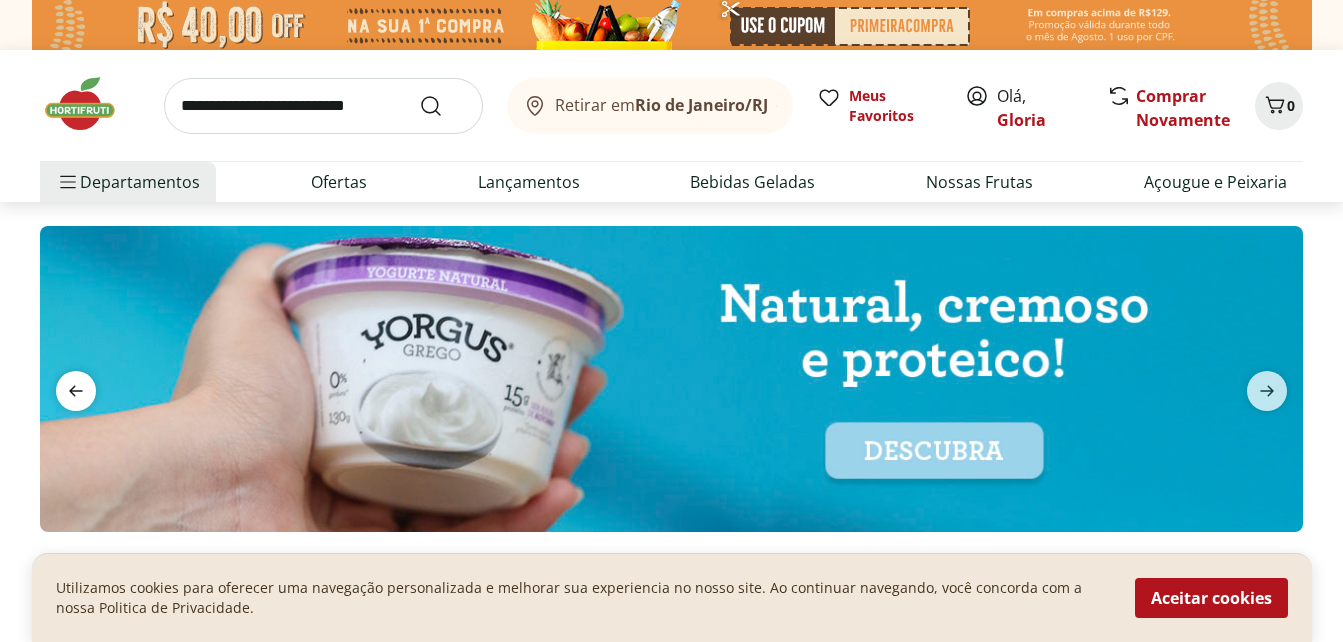 click 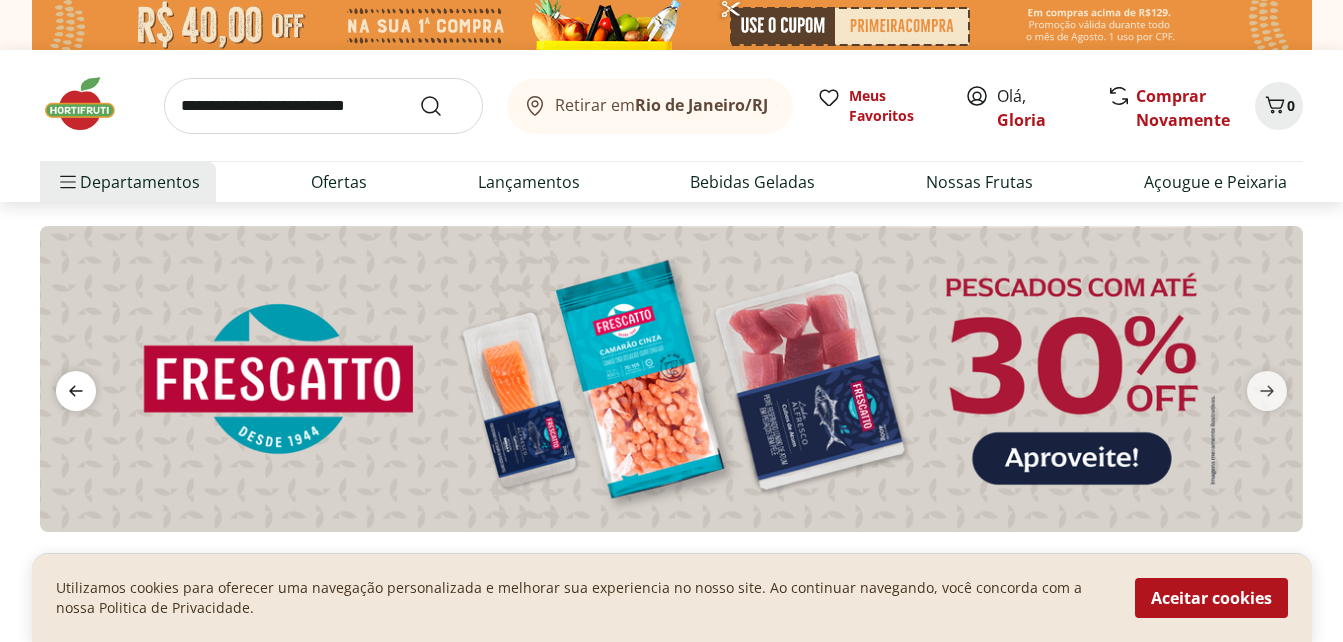 click 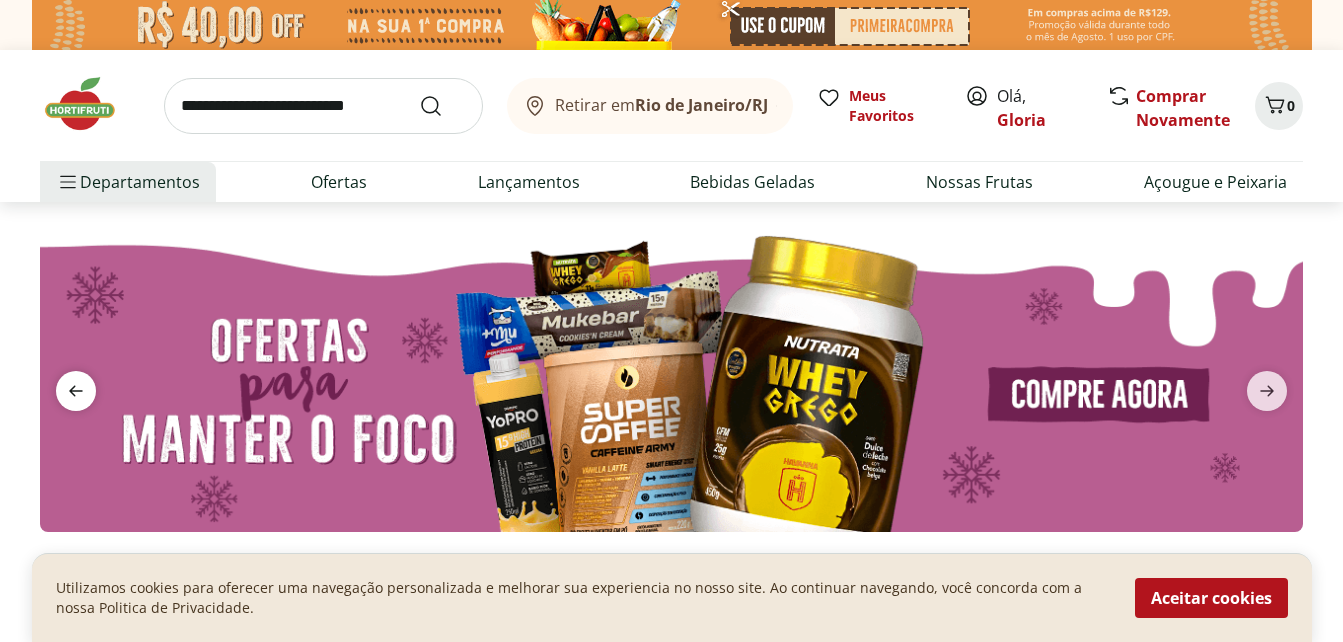 click 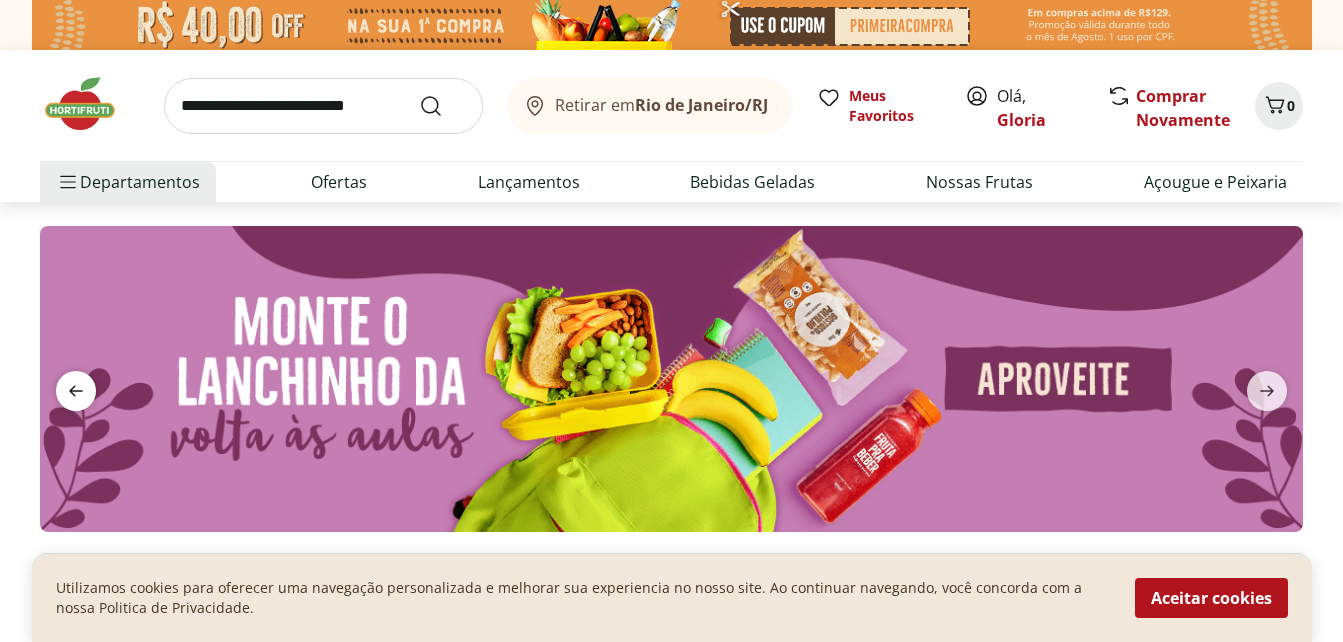 click 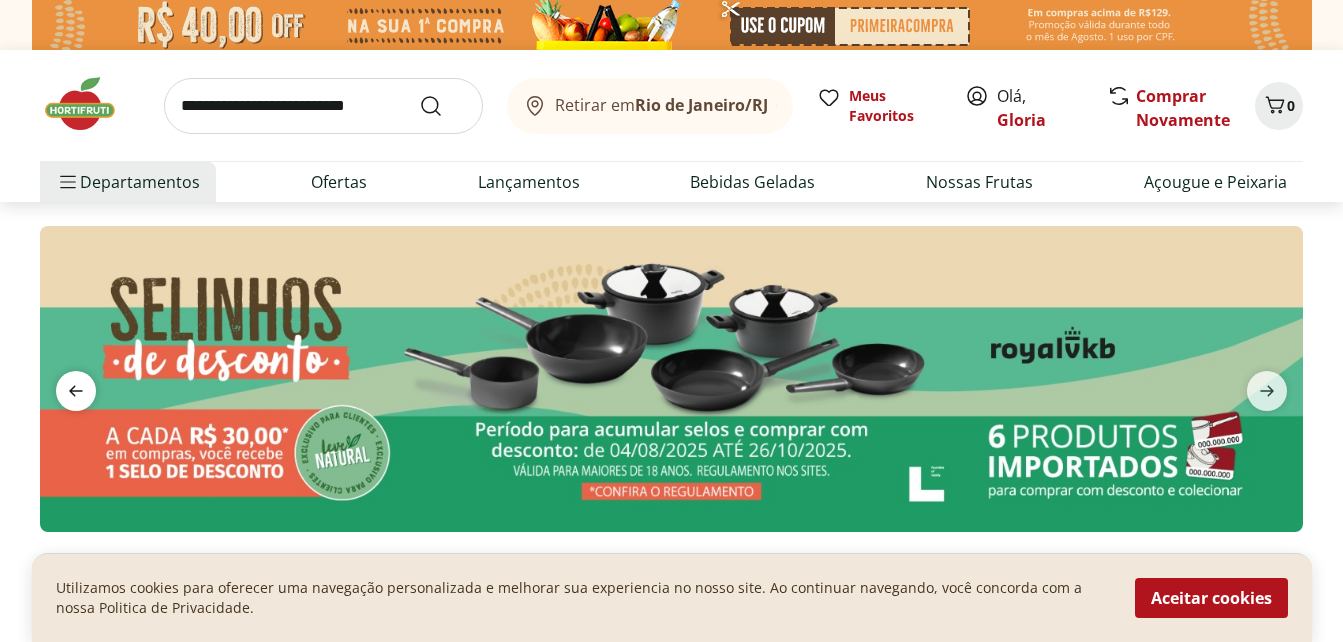 click 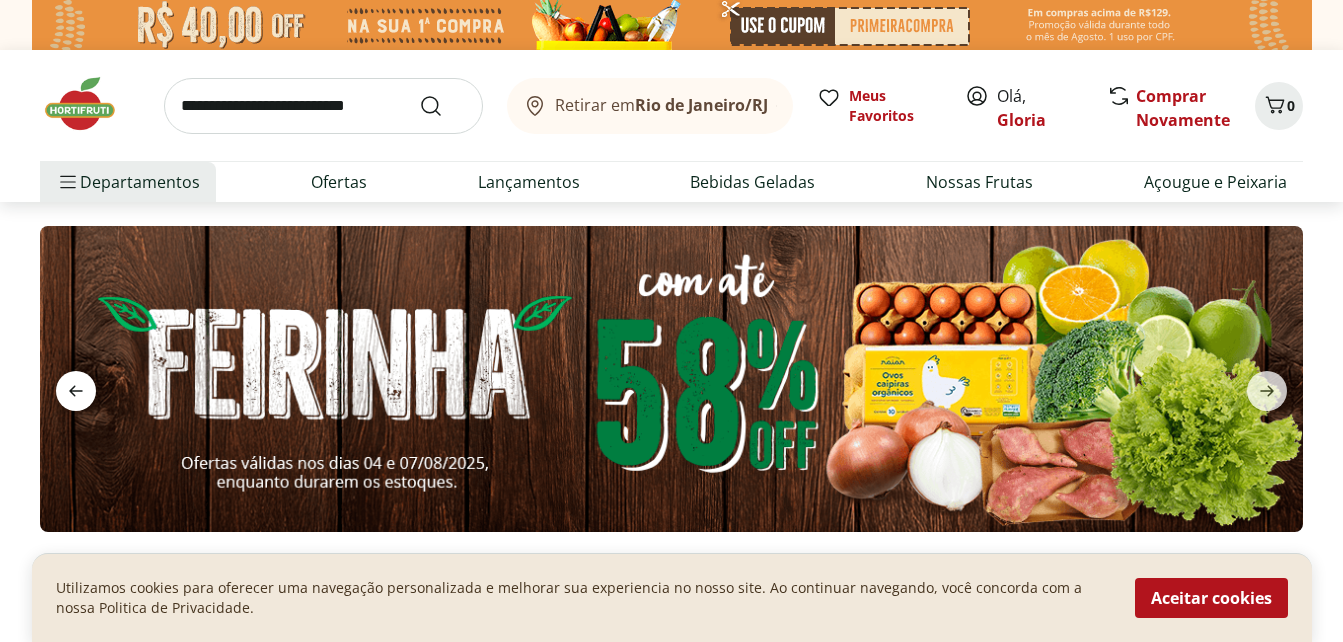 click 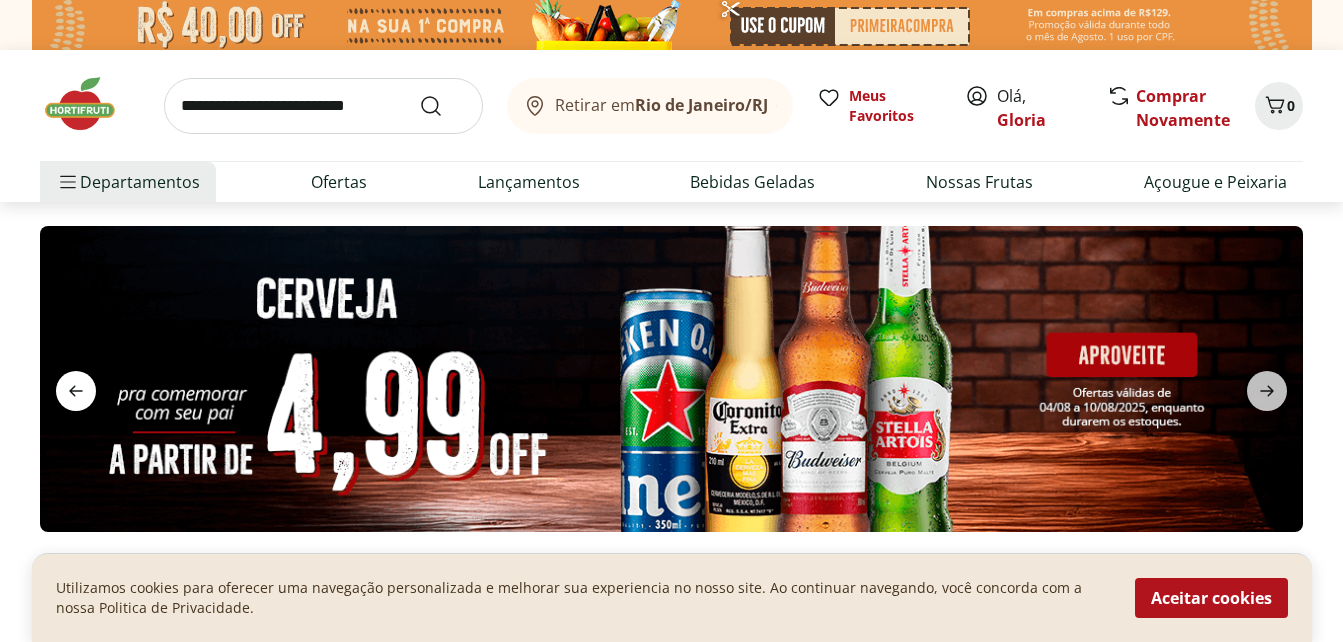 click 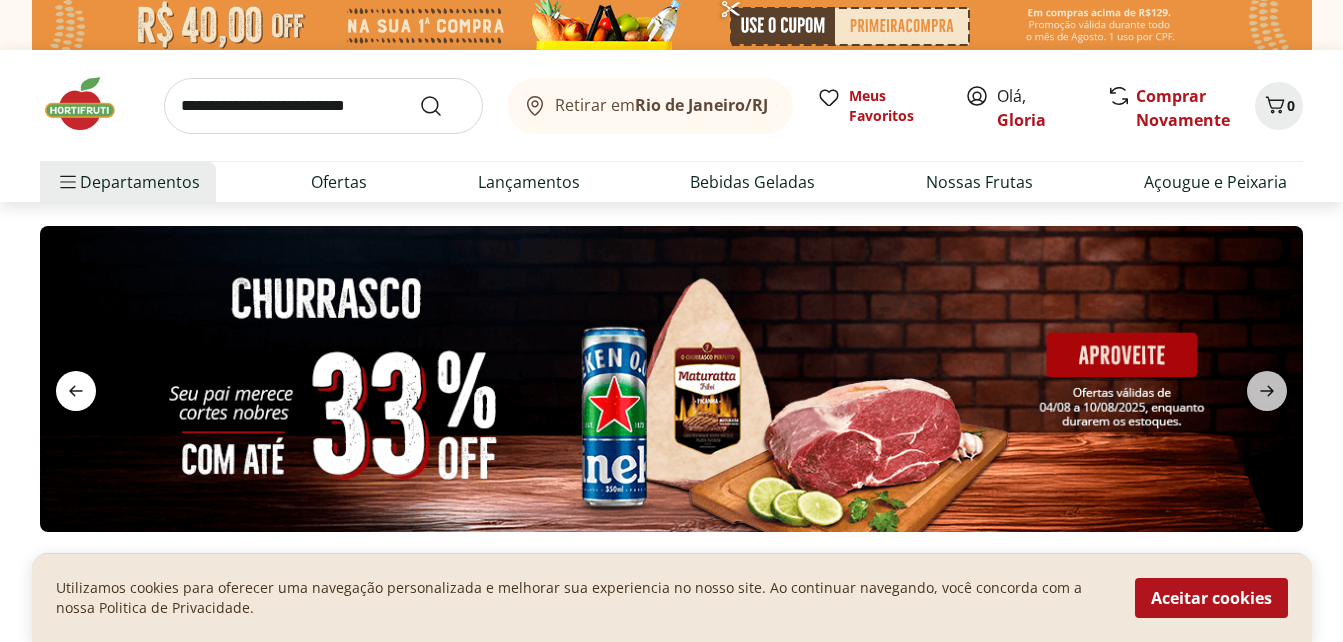 click 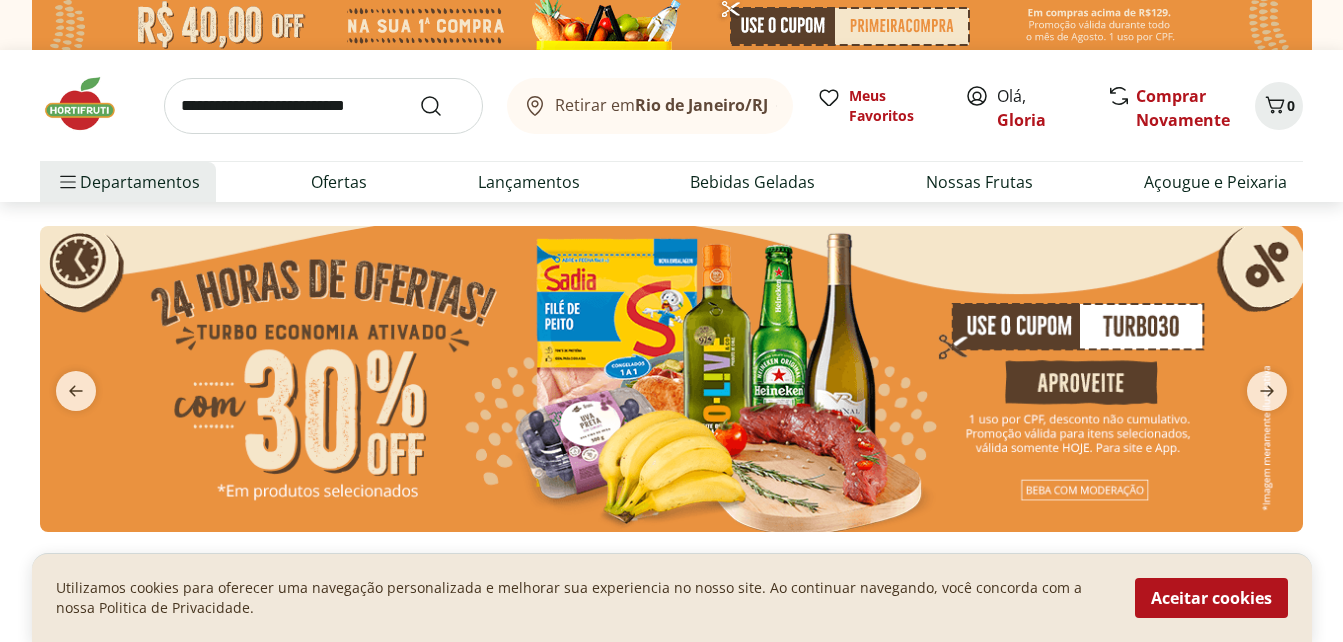 click at bounding box center [671, 379] 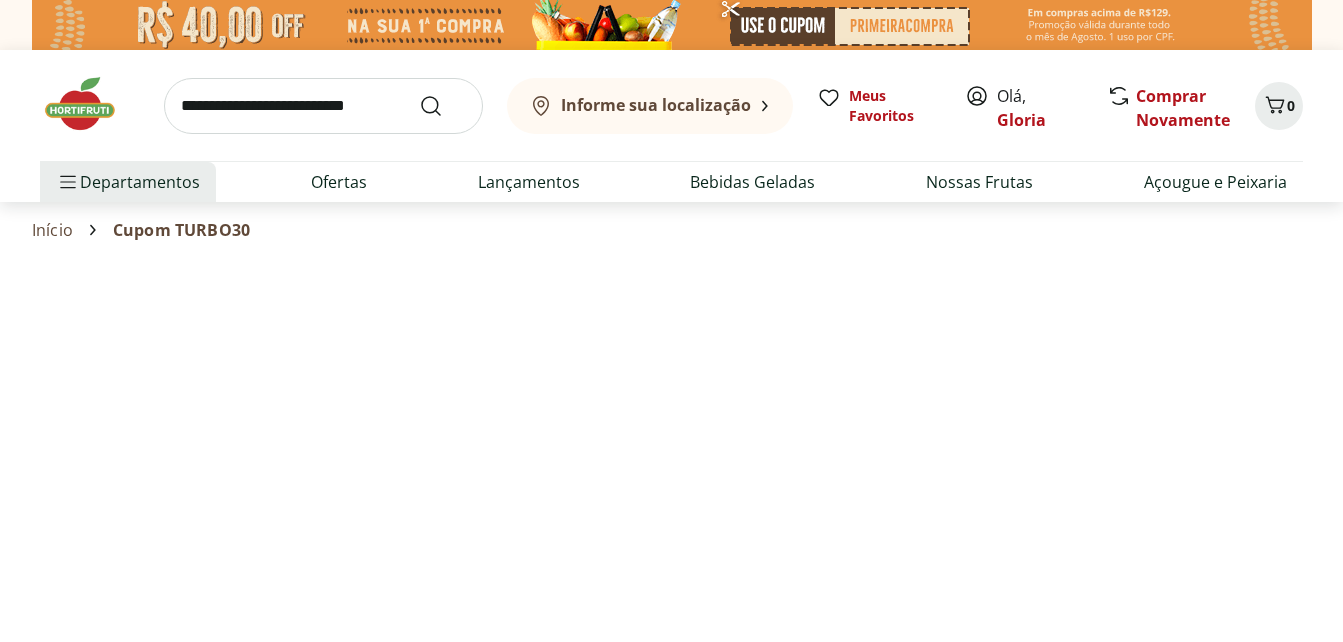 select on "**********" 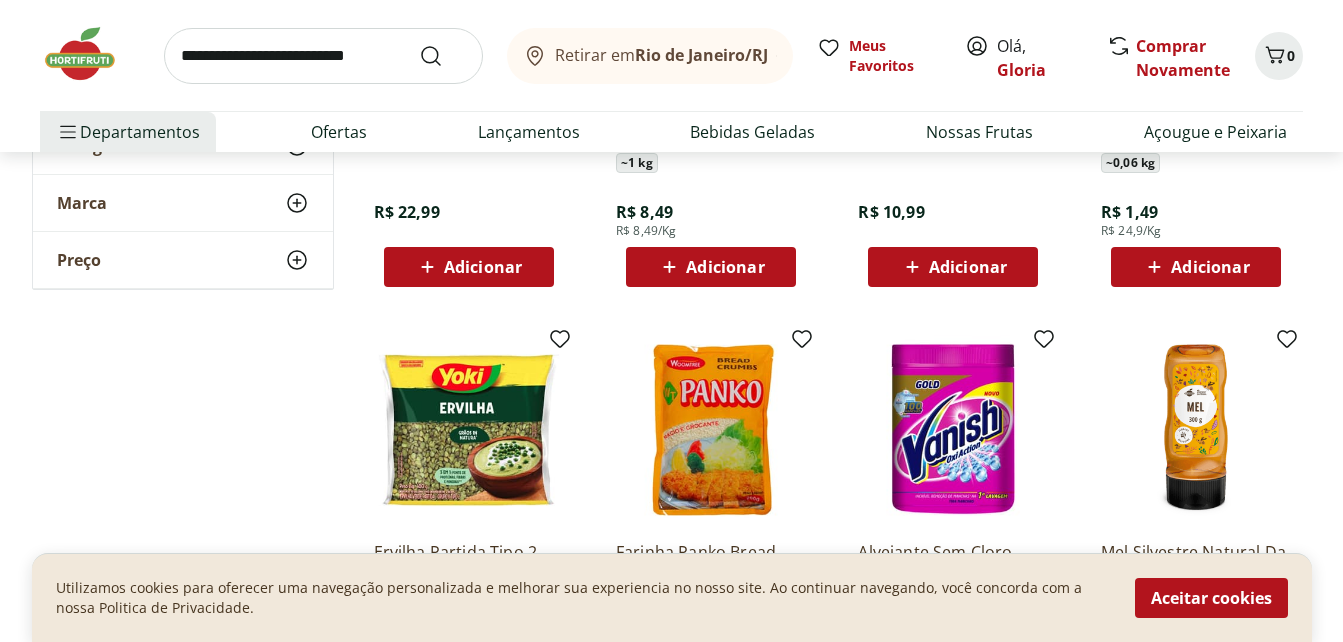 scroll, scrollTop: 1009, scrollLeft: 0, axis: vertical 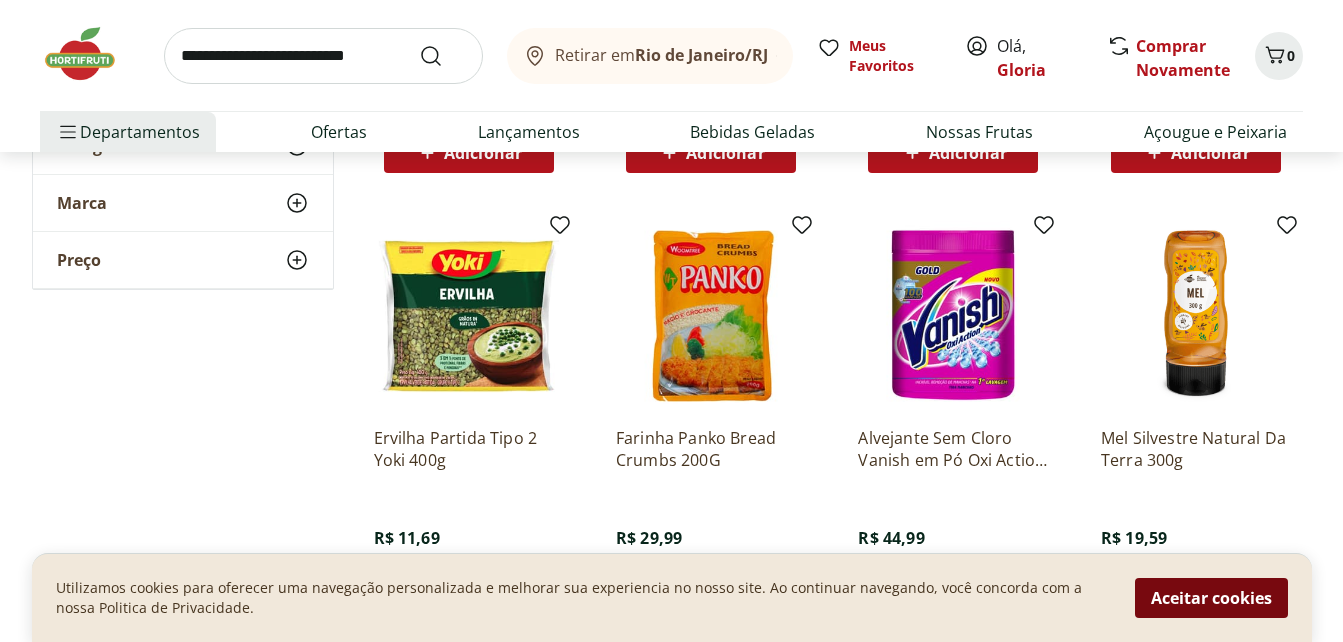 click on "Aceitar cookies" at bounding box center (1211, 598) 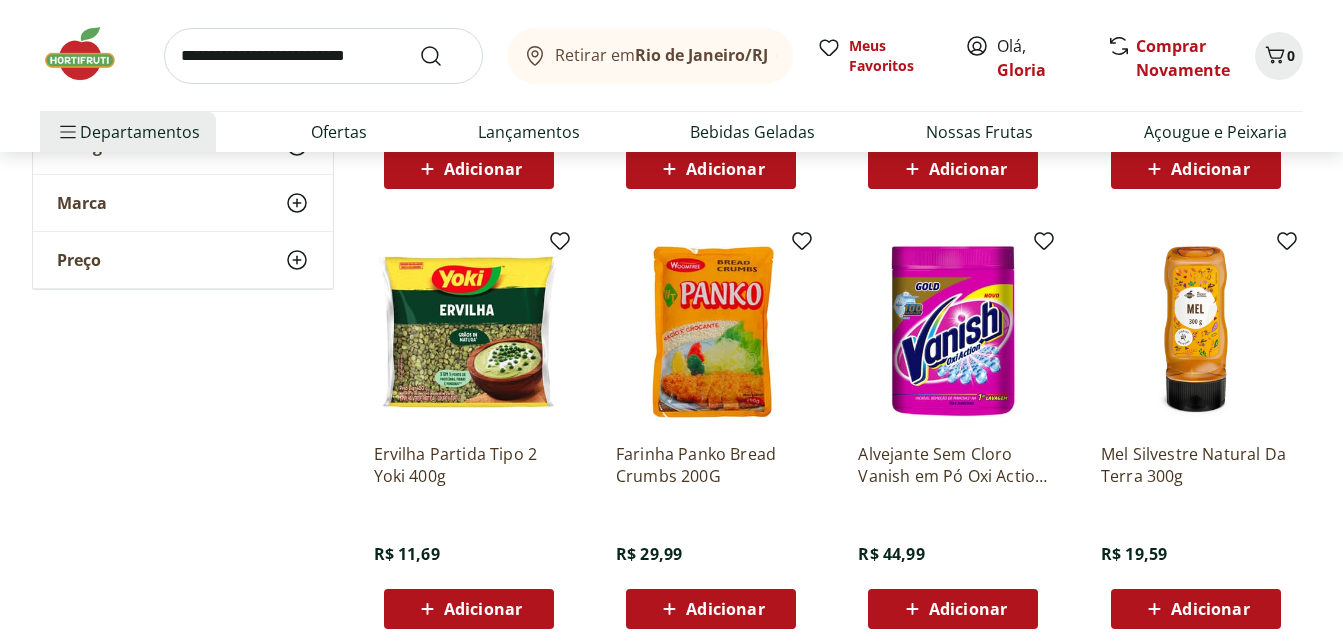 scroll, scrollTop: 0, scrollLeft: 0, axis: both 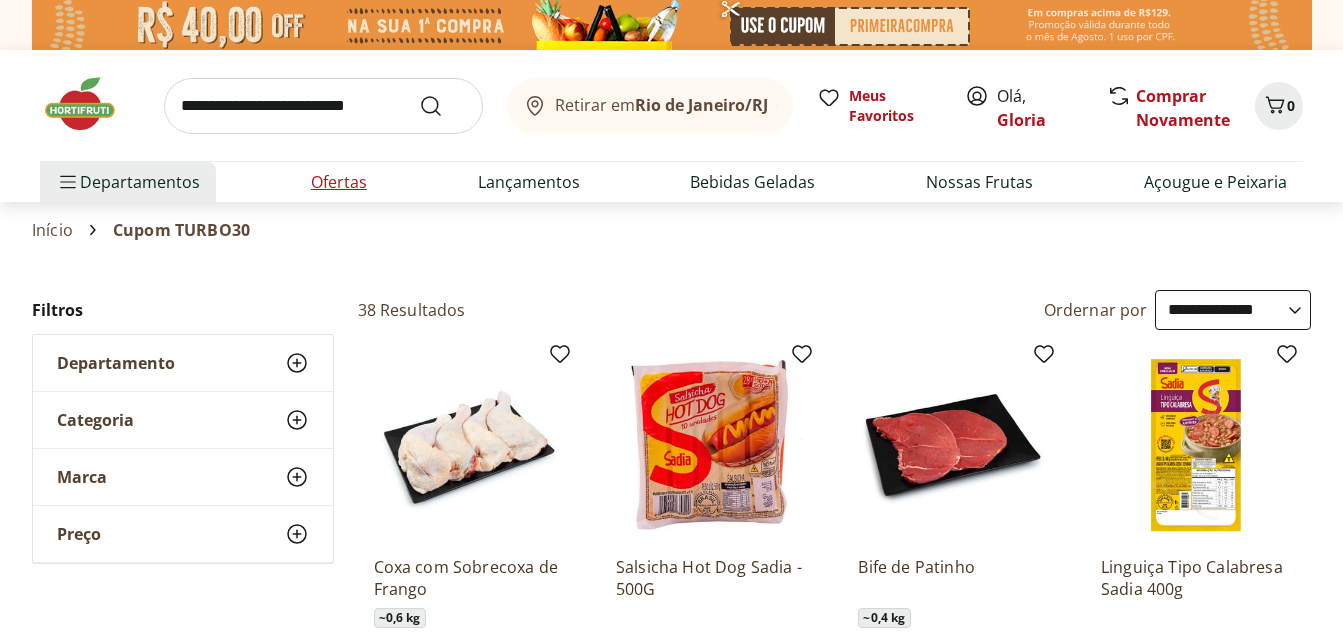 click on "Ofertas" at bounding box center [339, 182] 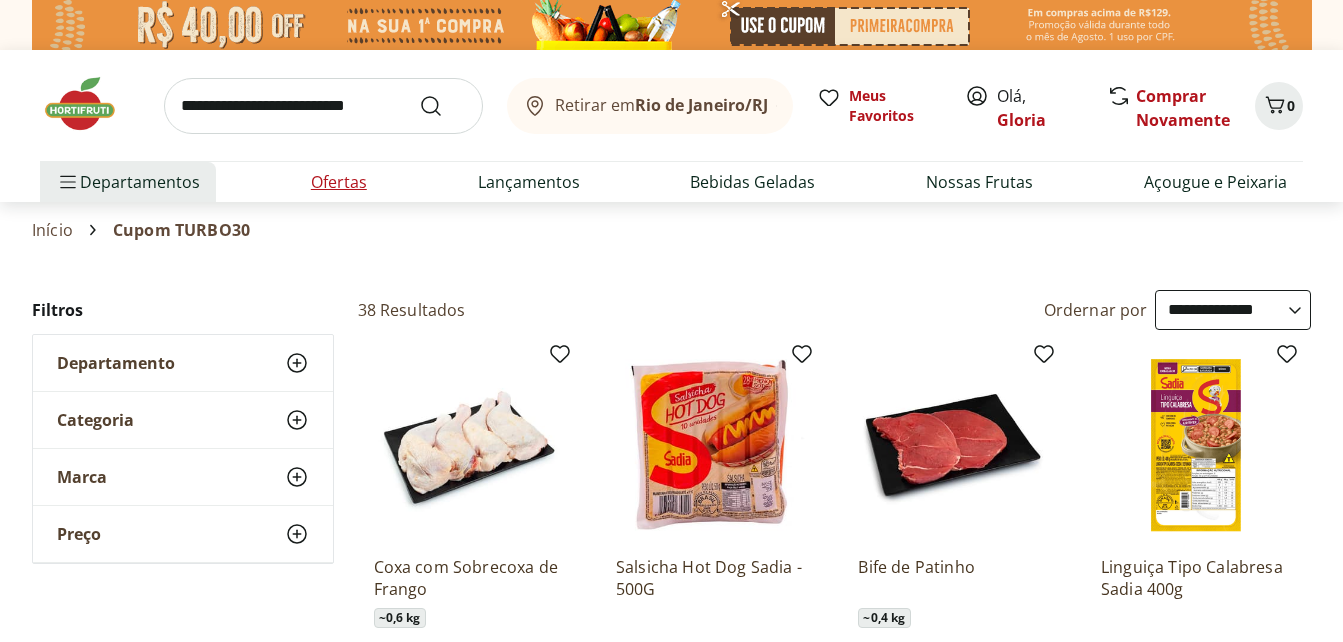click on "Ofertas" at bounding box center [339, 182] 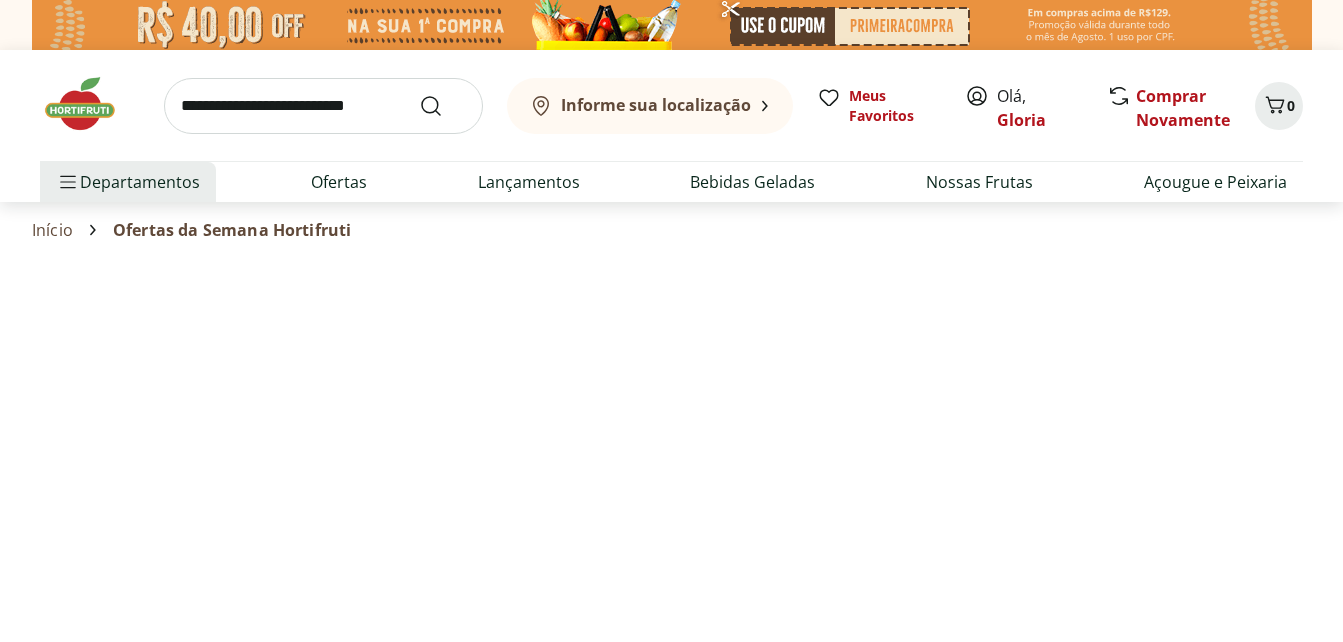 select on "**********" 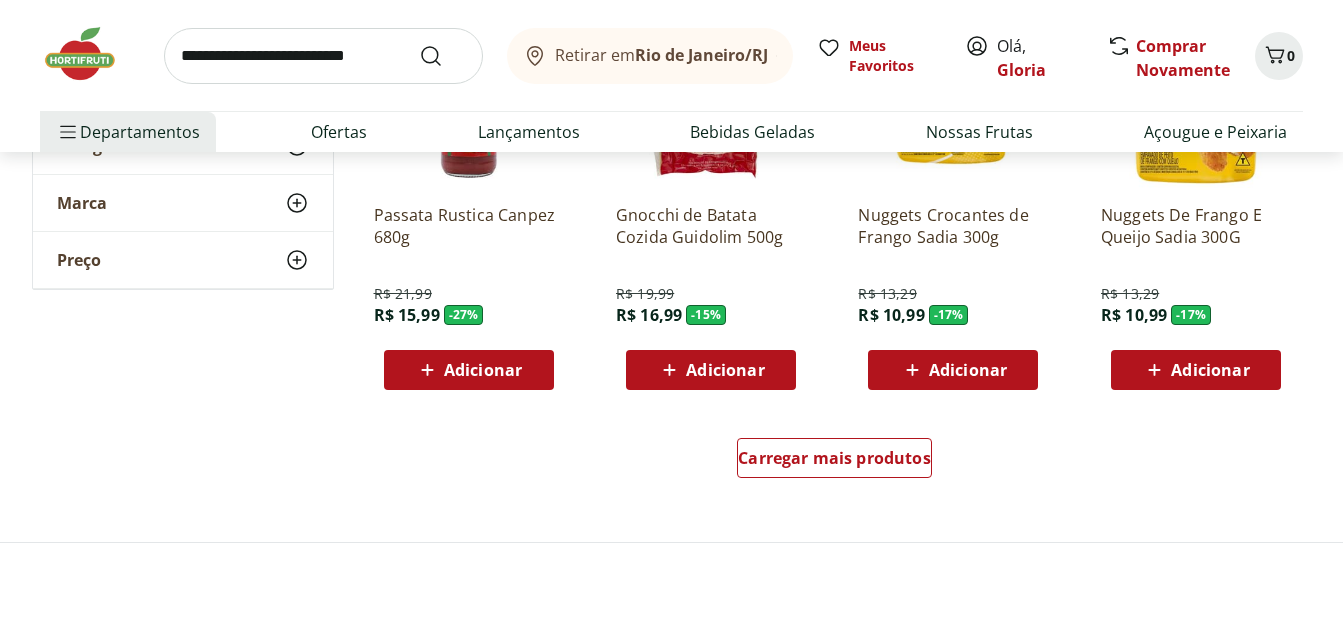scroll, scrollTop: 1238, scrollLeft: 0, axis: vertical 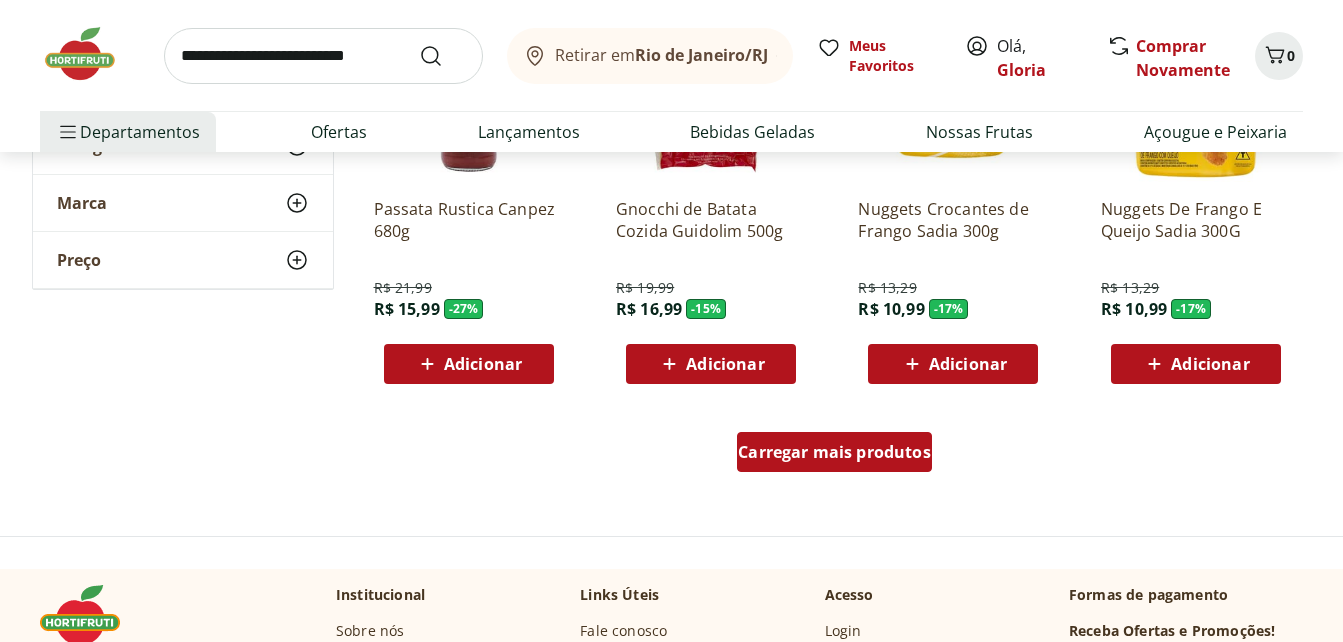 click on "Carregar mais produtos" at bounding box center [834, 452] 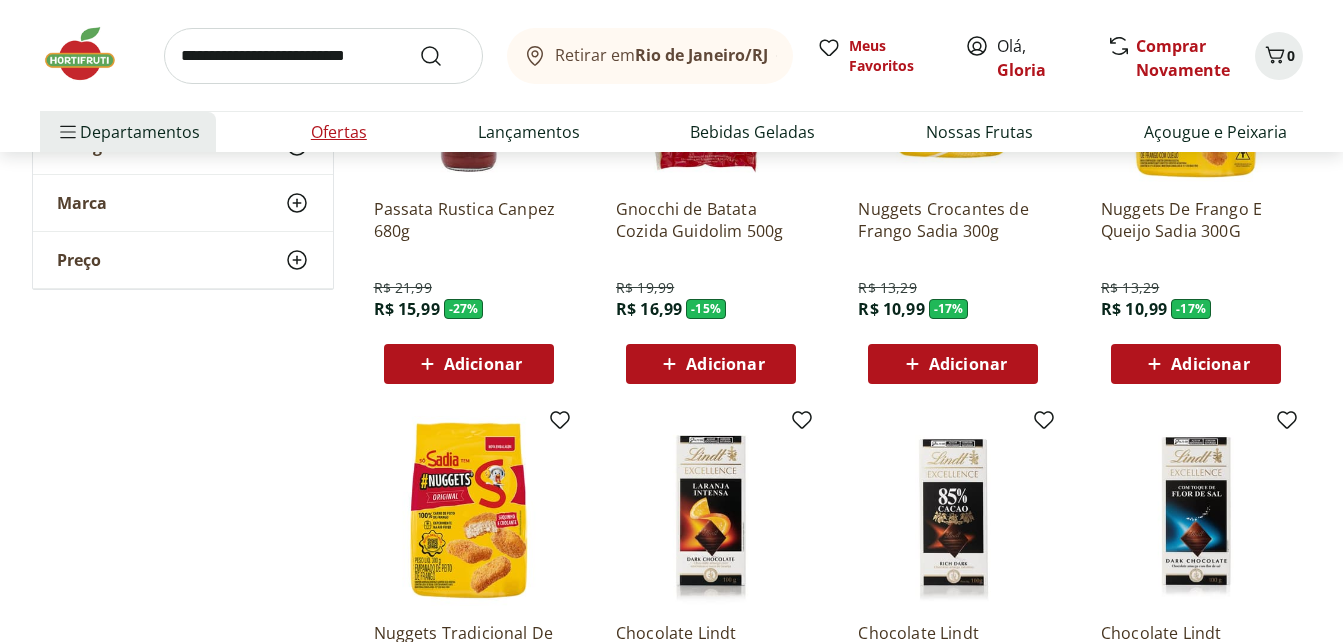 click on "Ofertas" at bounding box center (339, 132) 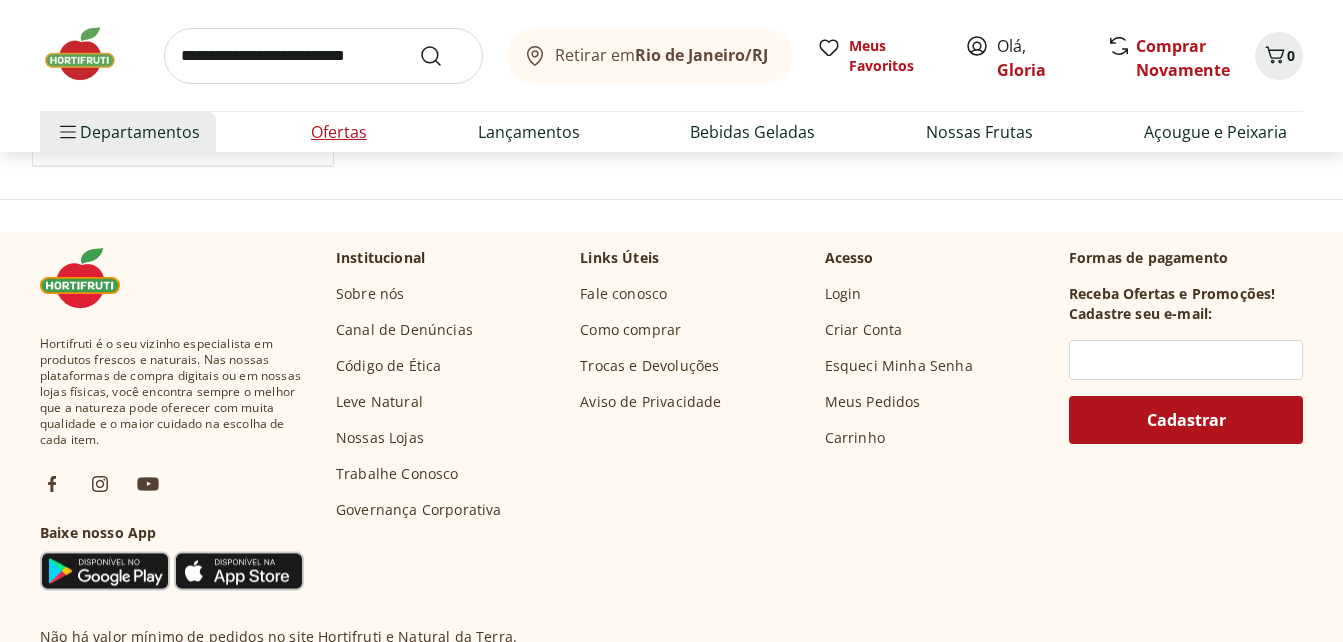 scroll, scrollTop: 2880, scrollLeft: 0, axis: vertical 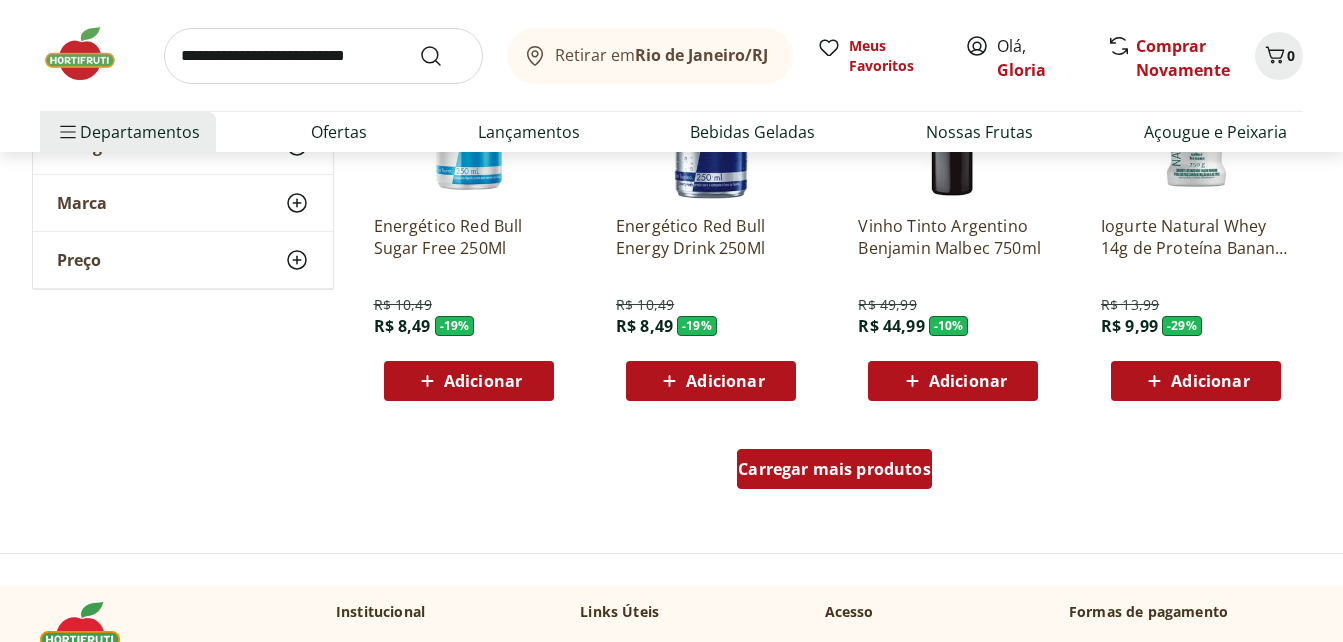 click on "Carregar mais produtos" at bounding box center [834, 469] 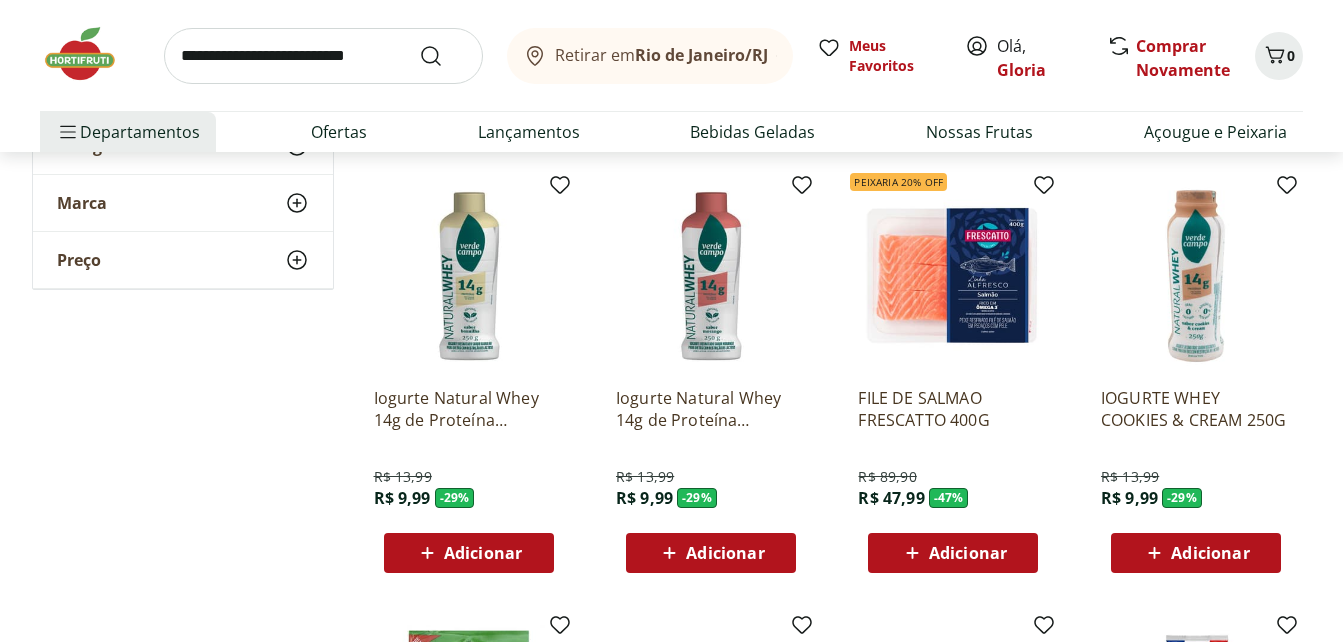 scroll, scrollTop: 2797, scrollLeft: 0, axis: vertical 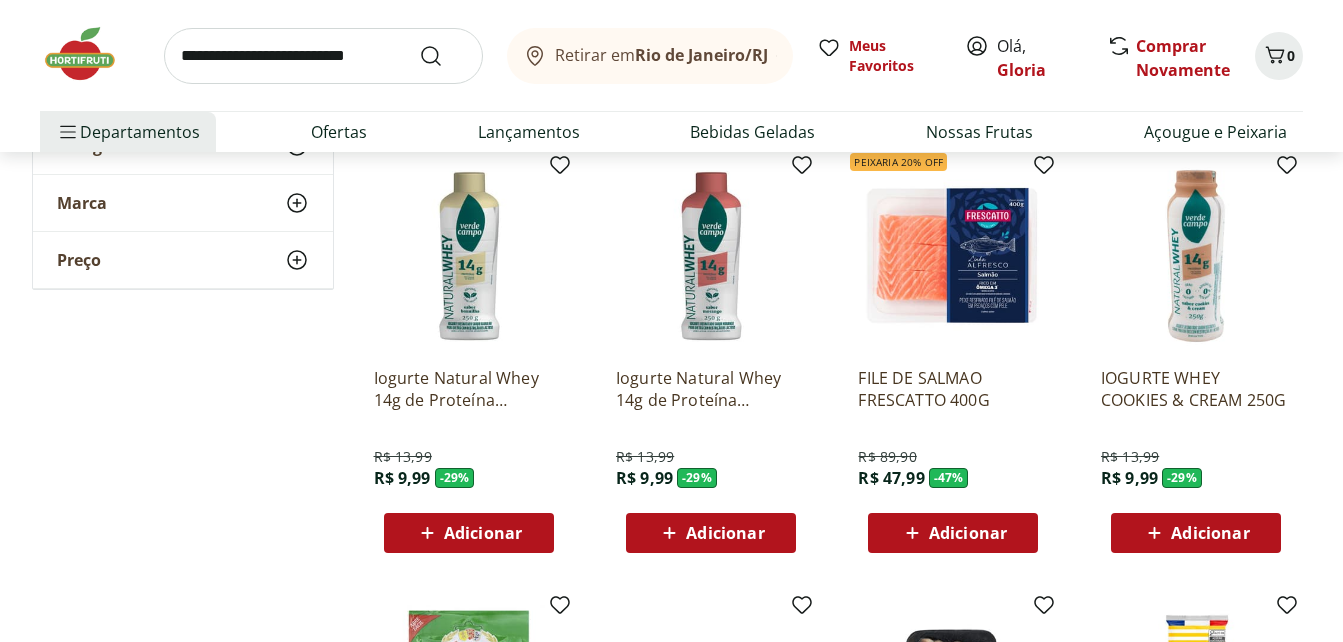 click on "Adicionar" at bounding box center (953, 533) 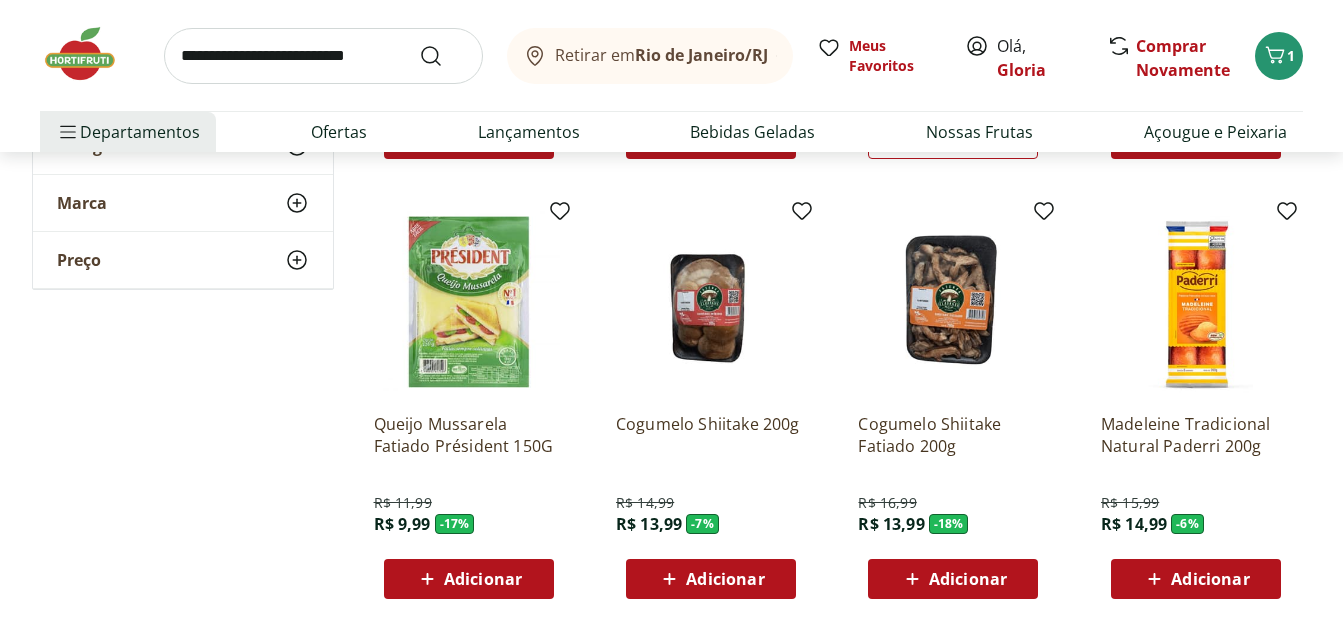 scroll, scrollTop: 3221, scrollLeft: 0, axis: vertical 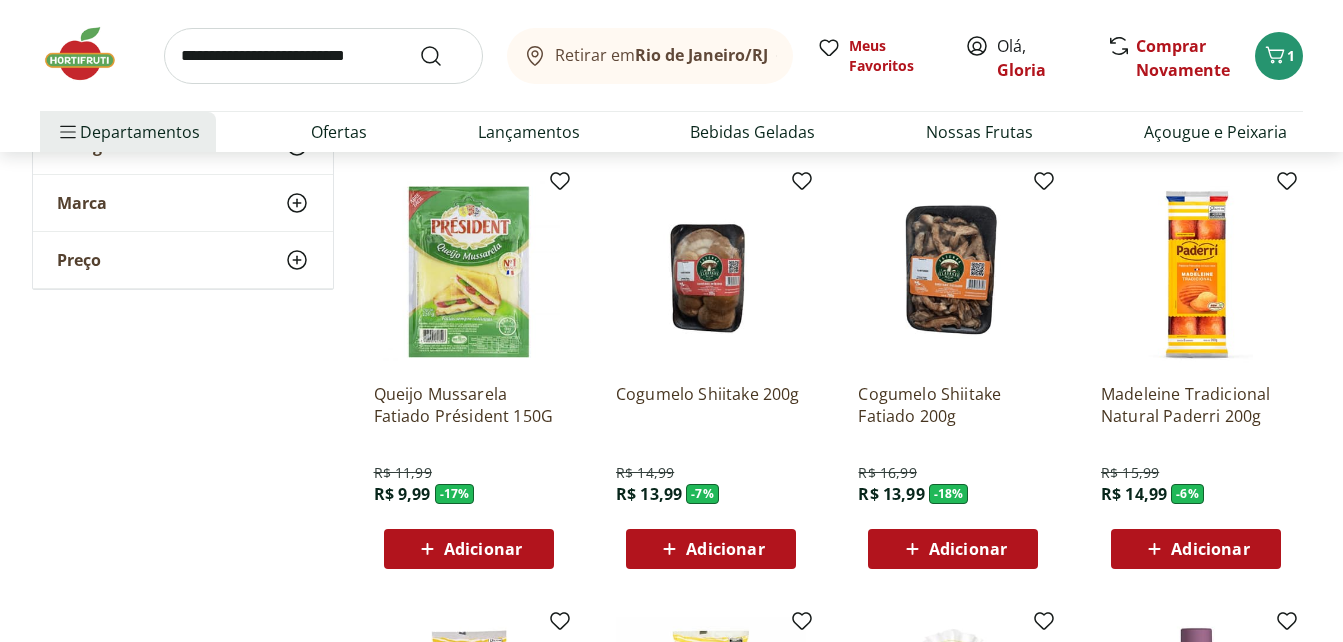 click on "Adicionar" at bounding box center [483, 549] 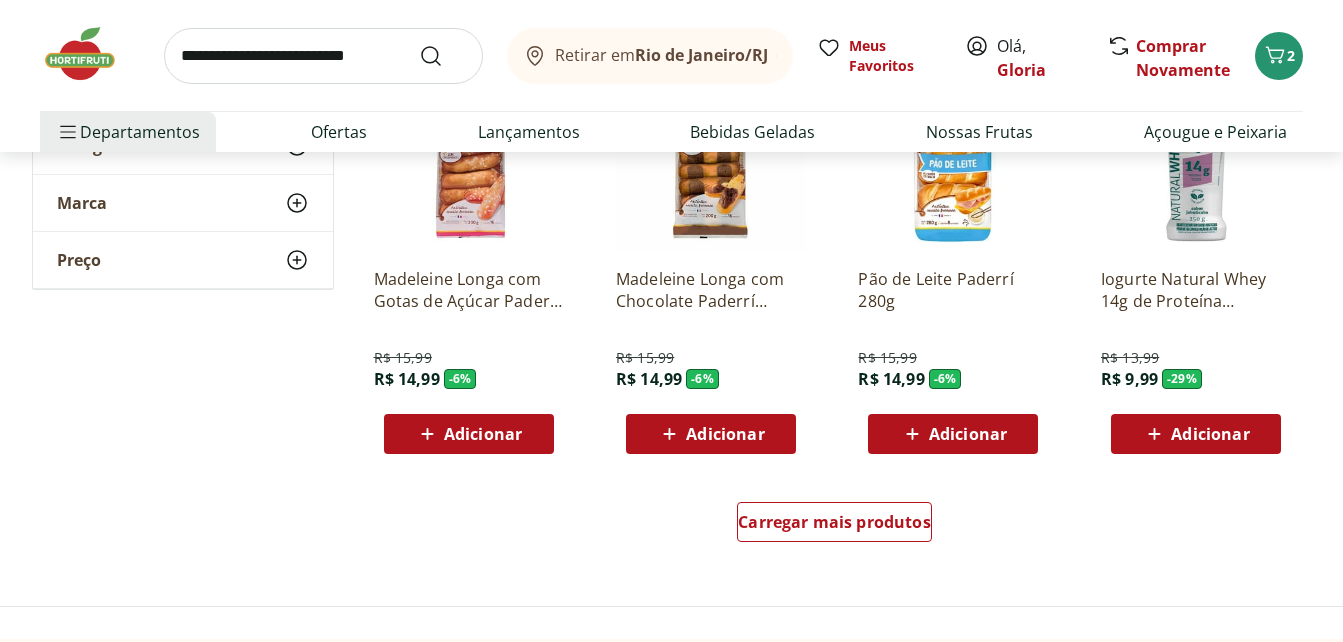 scroll, scrollTop: 3786, scrollLeft: 0, axis: vertical 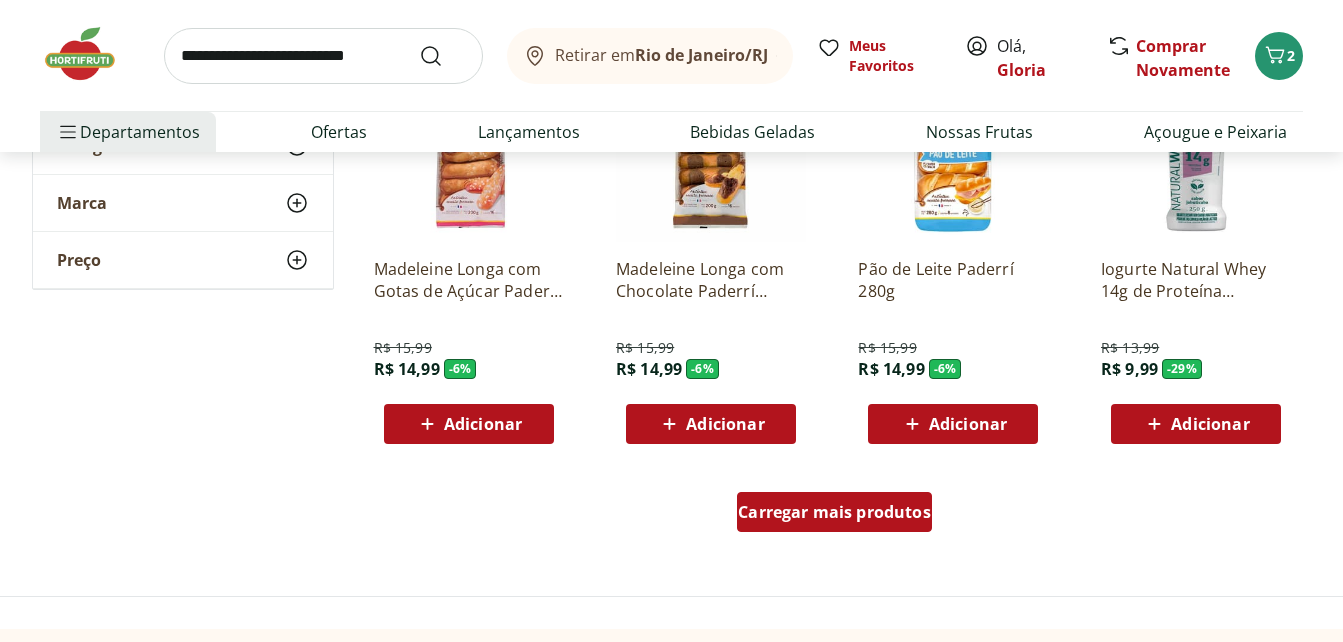 click on "Carregar mais produtos" at bounding box center [834, 512] 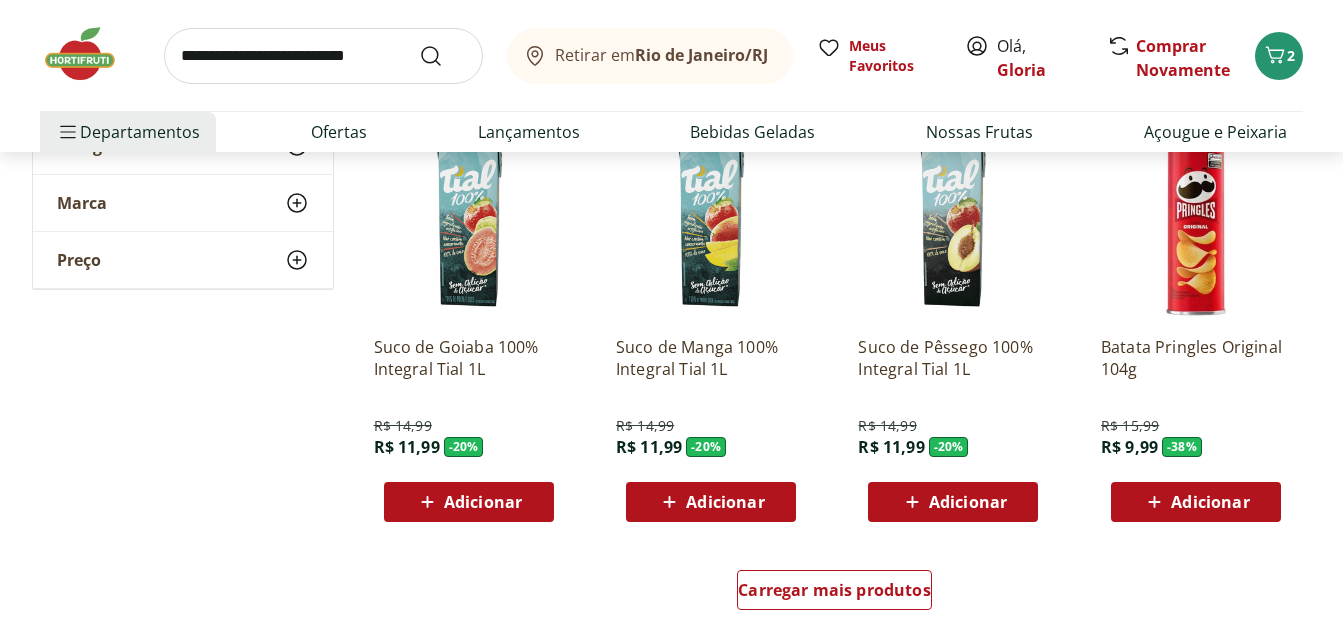 scroll, scrollTop: 5086, scrollLeft: 0, axis: vertical 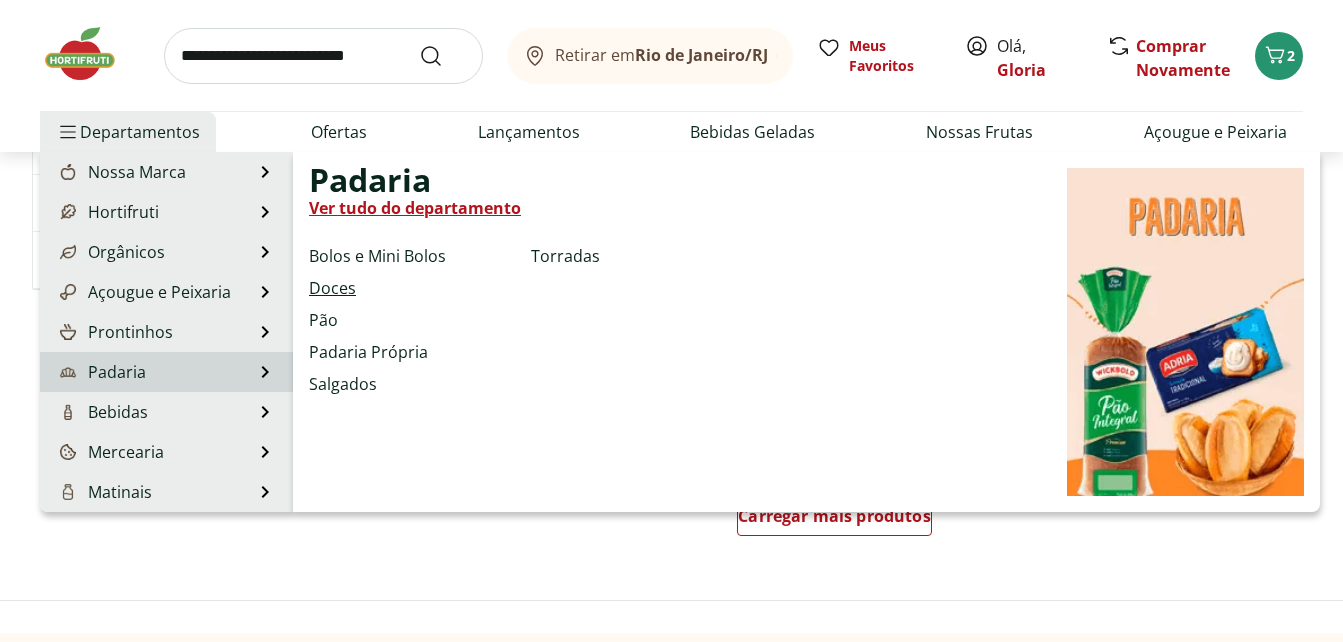 click on "Doces" at bounding box center (332, 288) 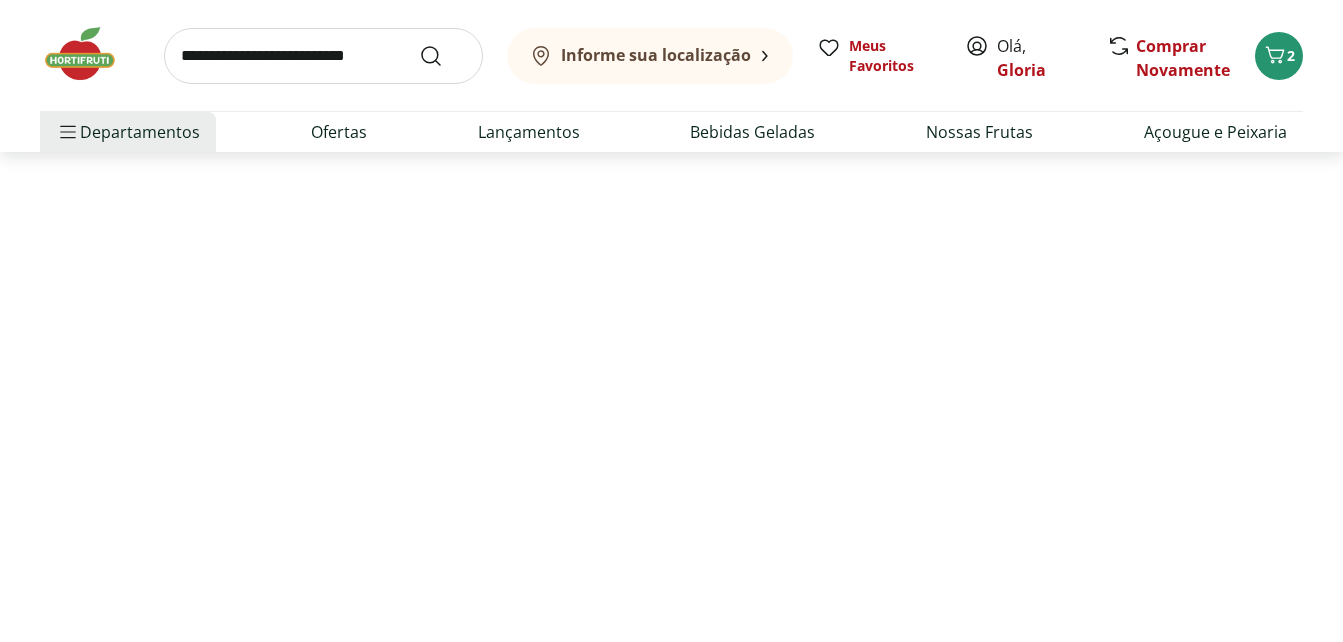 scroll, scrollTop: 0, scrollLeft: 0, axis: both 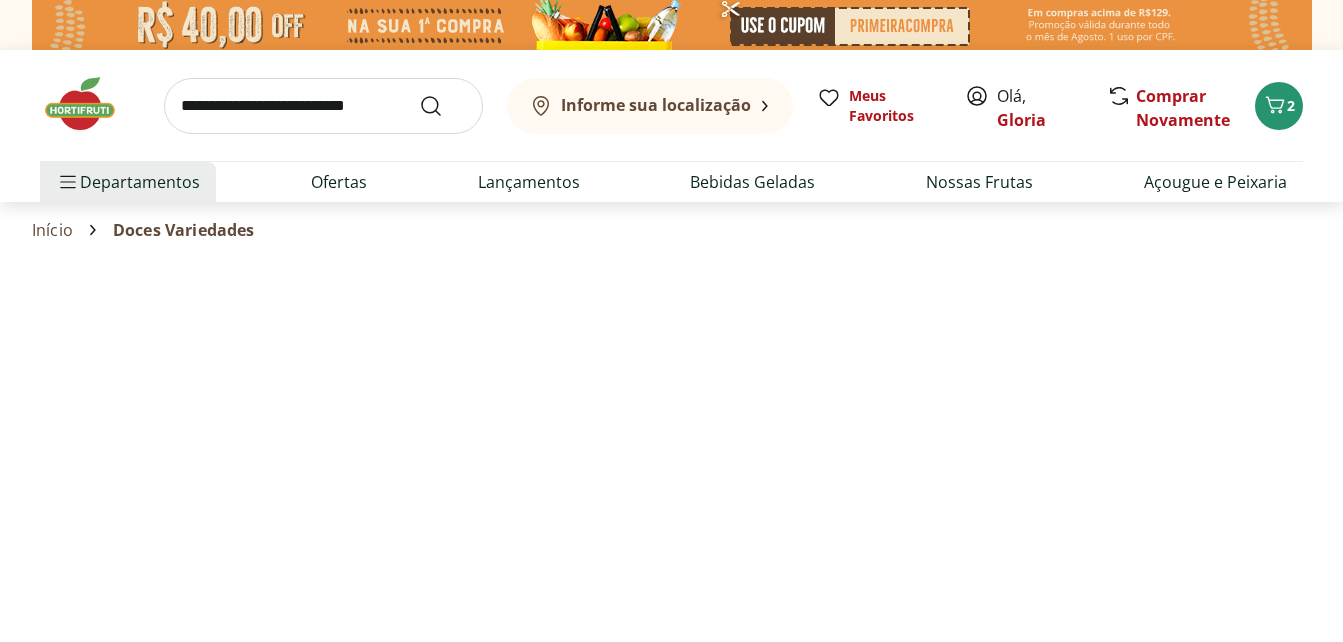 select on "**********" 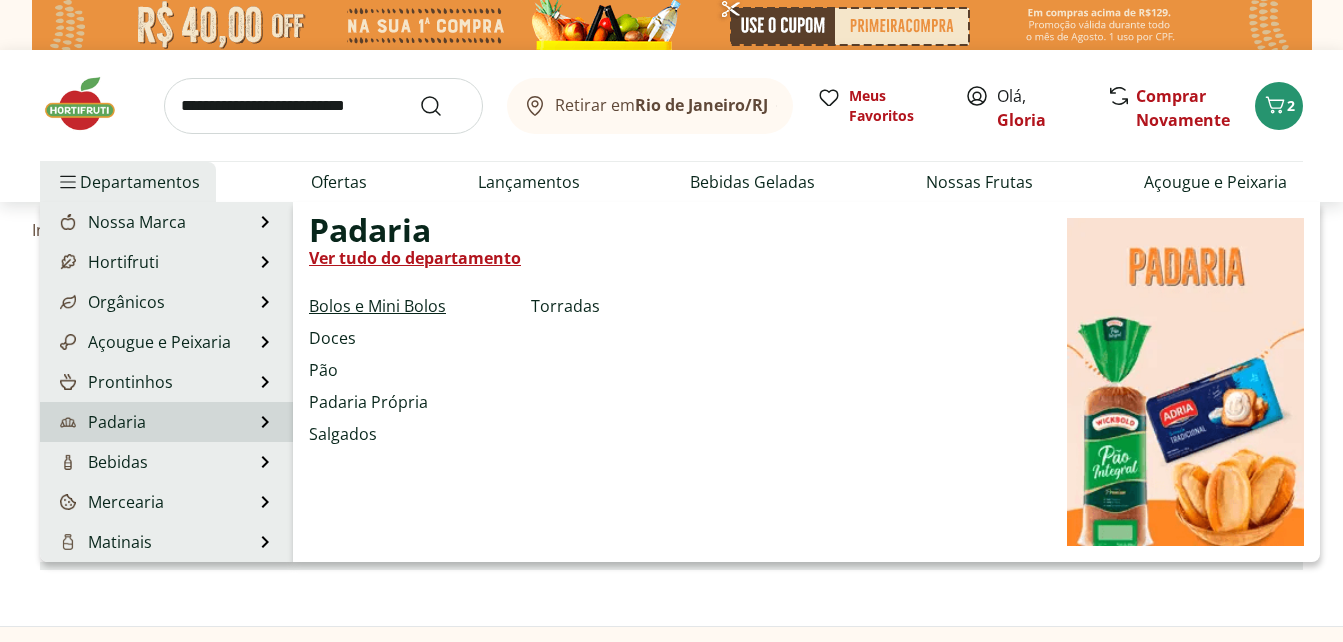 click on "Bolos e Mini Bolos" at bounding box center [377, 306] 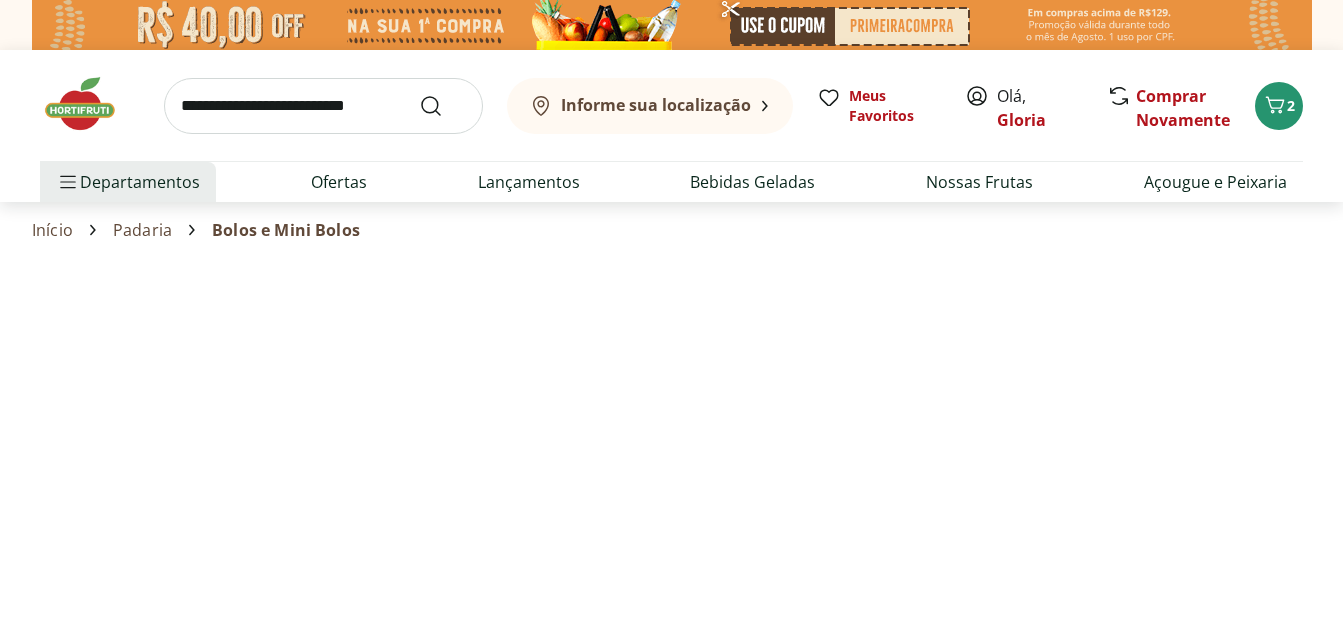 select on "**********" 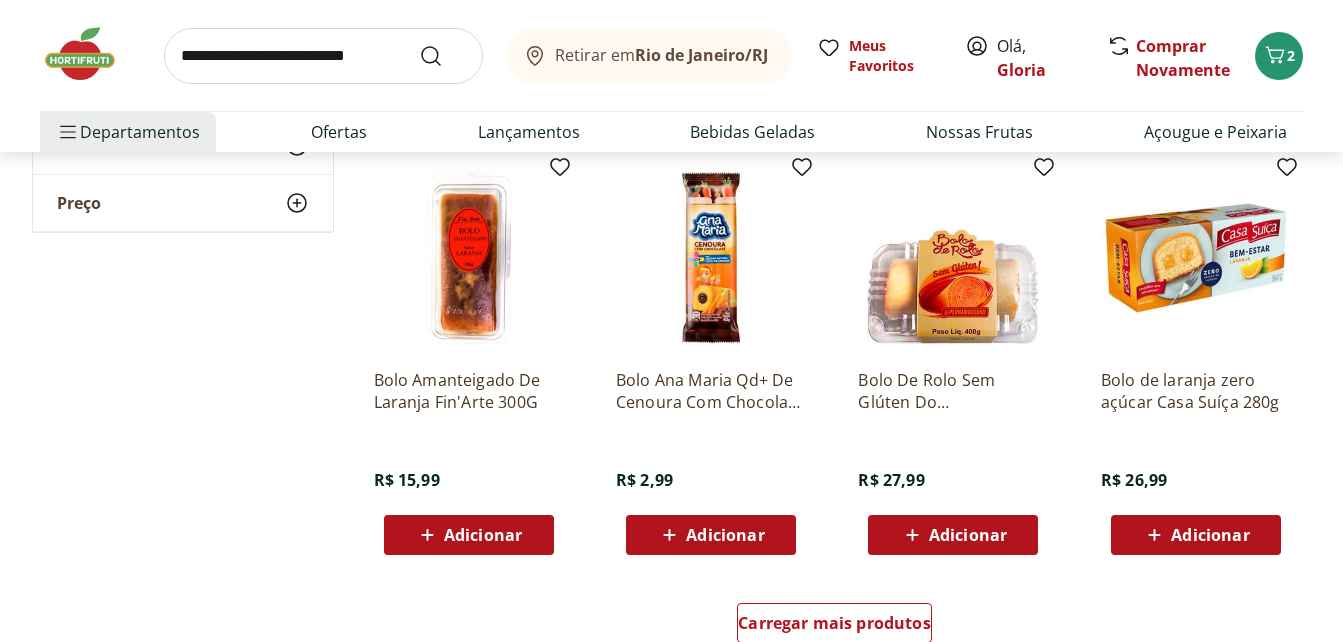 scroll, scrollTop: 1201, scrollLeft: 0, axis: vertical 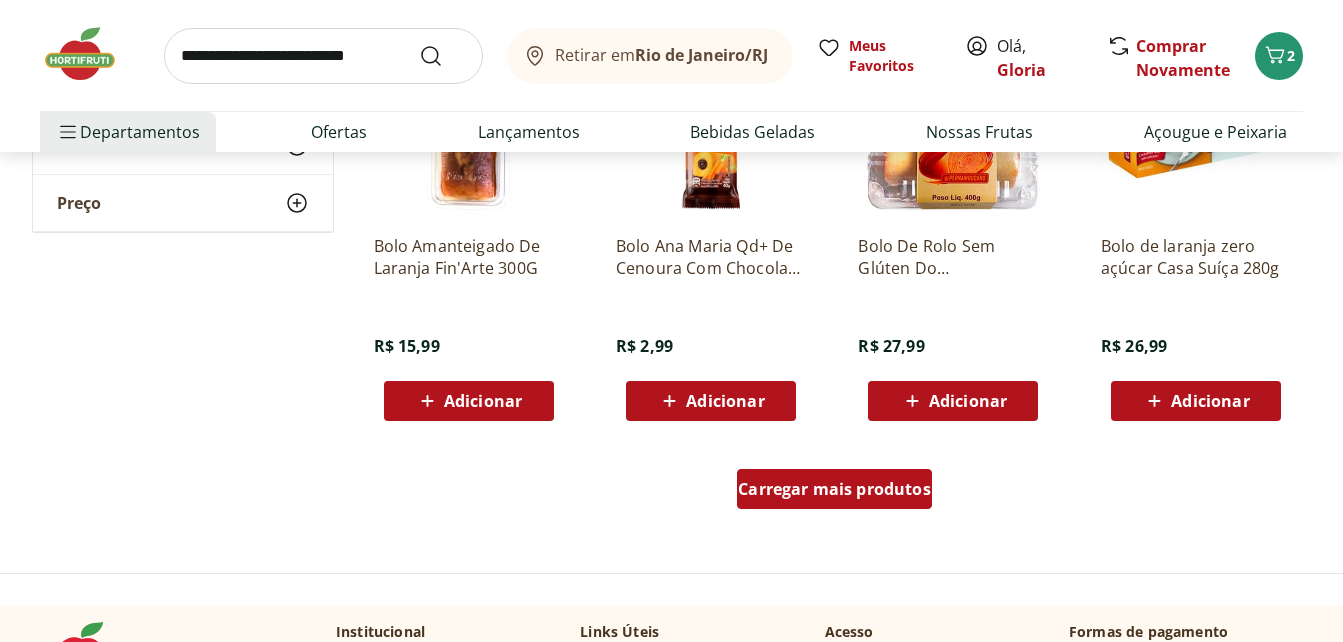 click on "Carregar mais produtos" at bounding box center [834, 489] 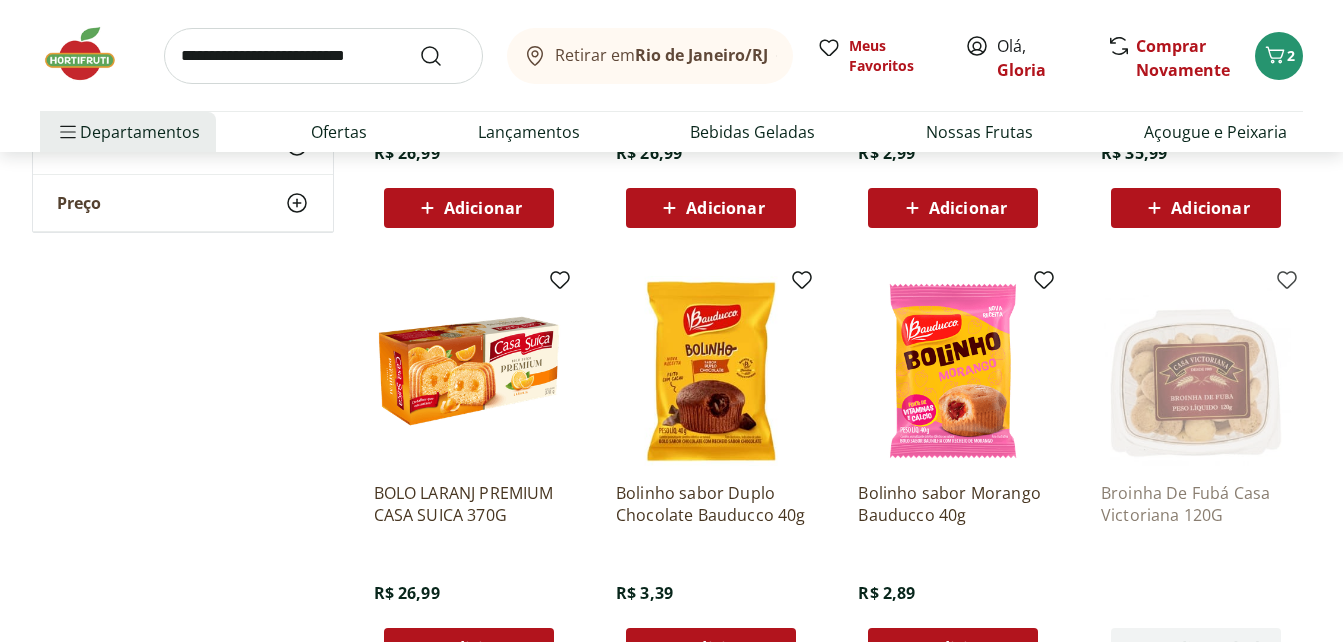scroll, scrollTop: 2266, scrollLeft: 0, axis: vertical 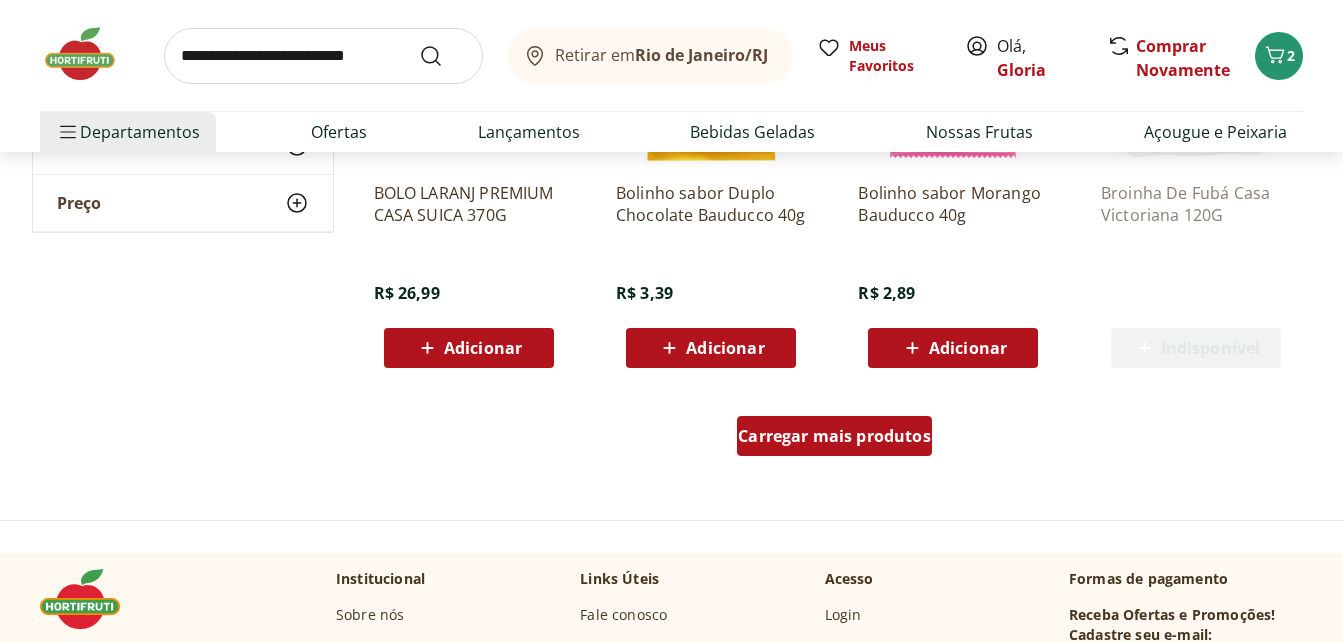 click on "Carregar mais produtos" at bounding box center [834, 436] 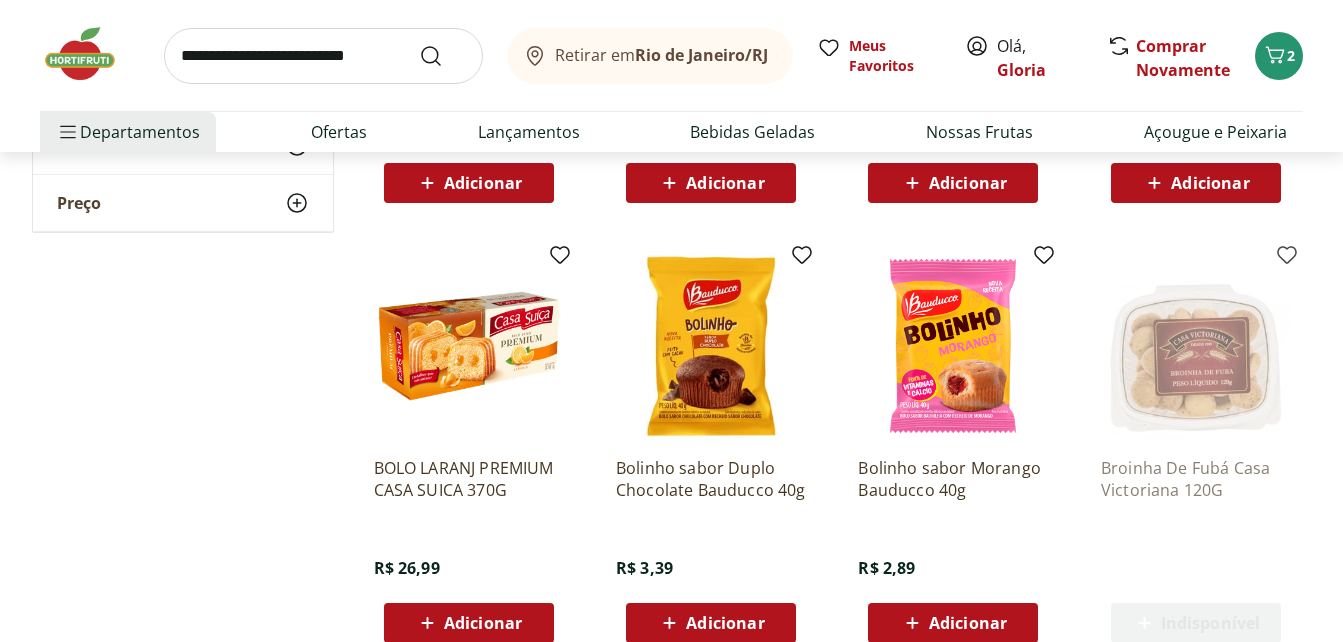 scroll, scrollTop: 2274, scrollLeft: 0, axis: vertical 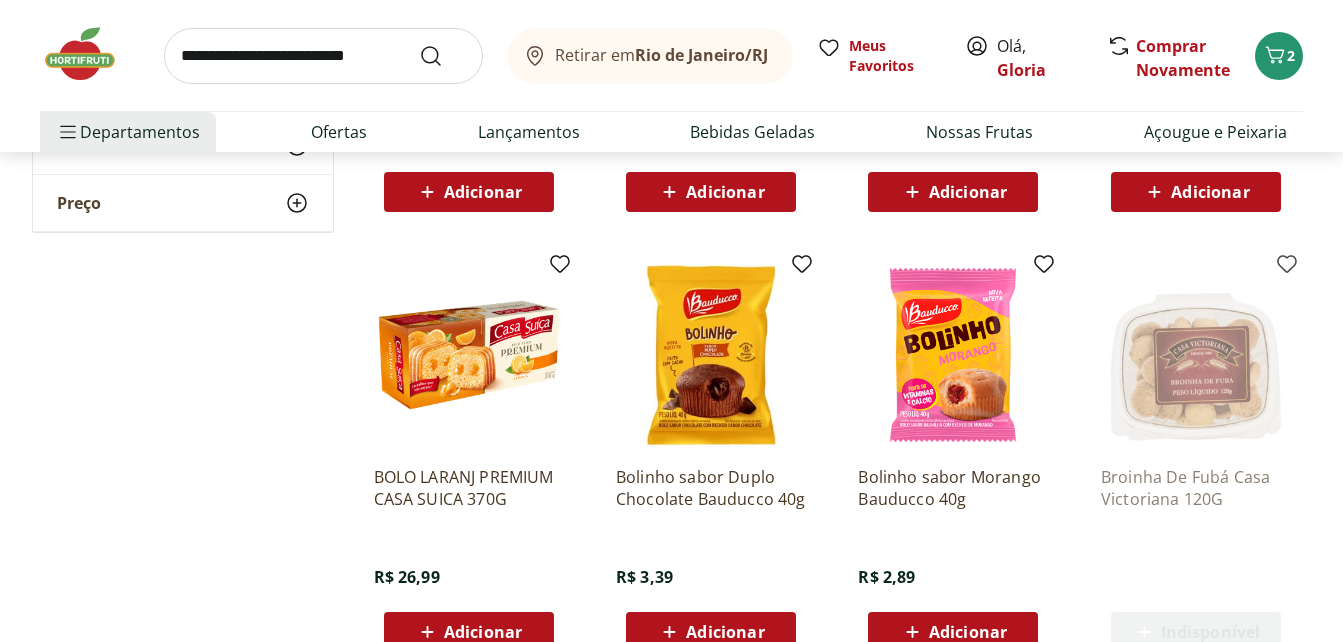 drag, startPoint x: 1333, startPoint y: 323, endPoint x: 1051, endPoint y: 491, distance: 328.2499 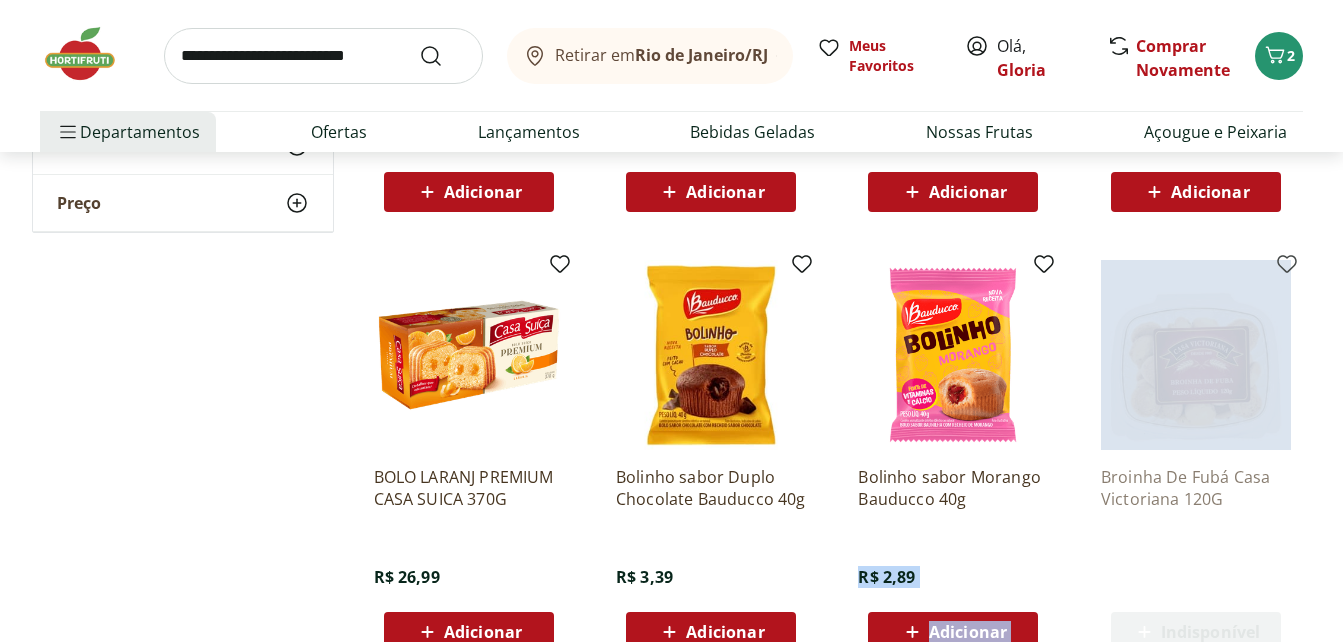 click on "Adicionar" at bounding box center (968, 632) 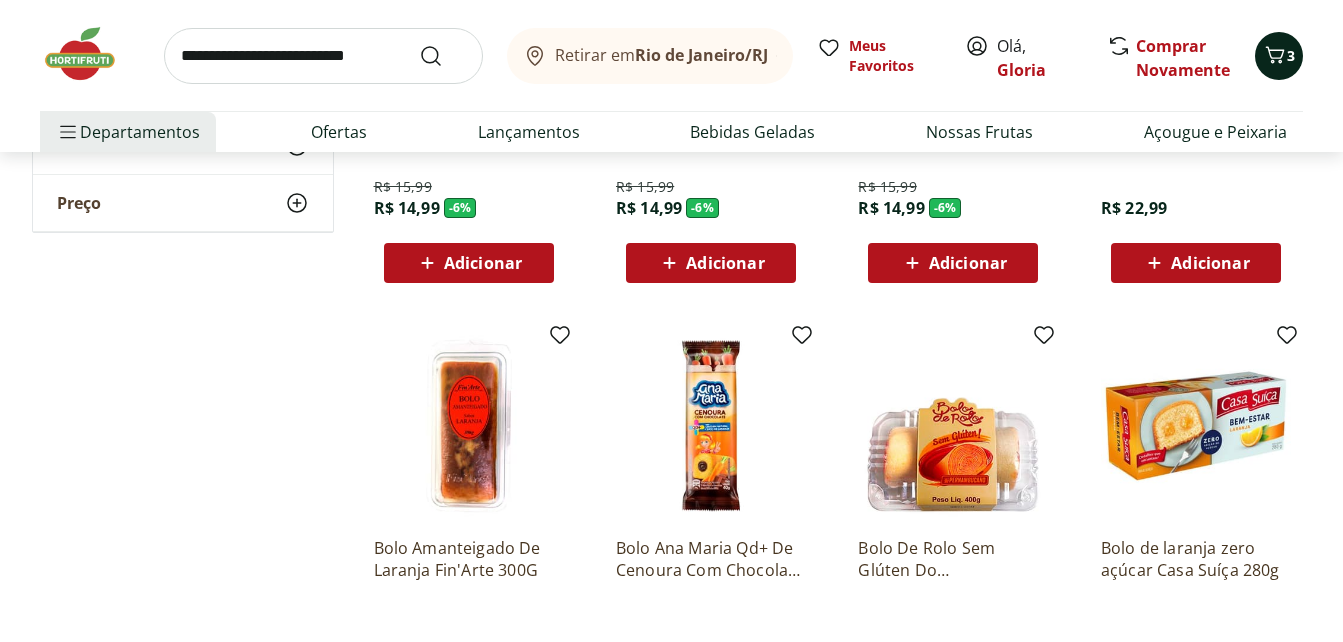 scroll, scrollTop: 138, scrollLeft: 0, axis: vertical 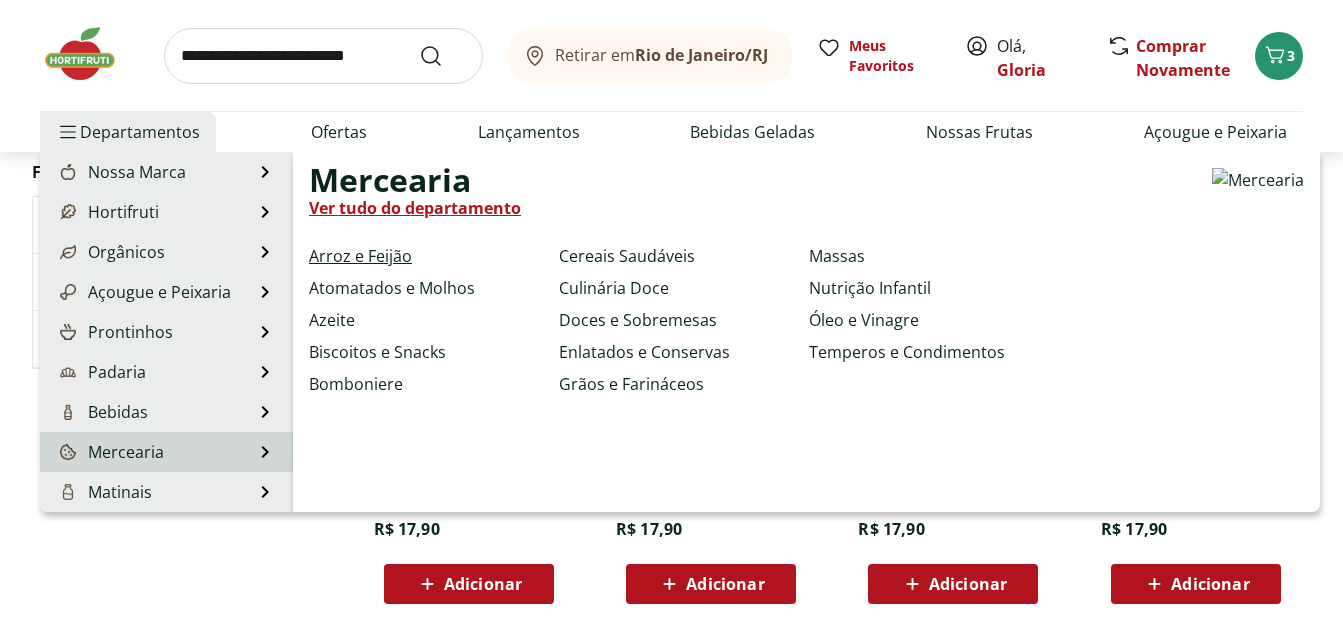 click on "Arroz e Feijão" at bounding box center (360, 256) 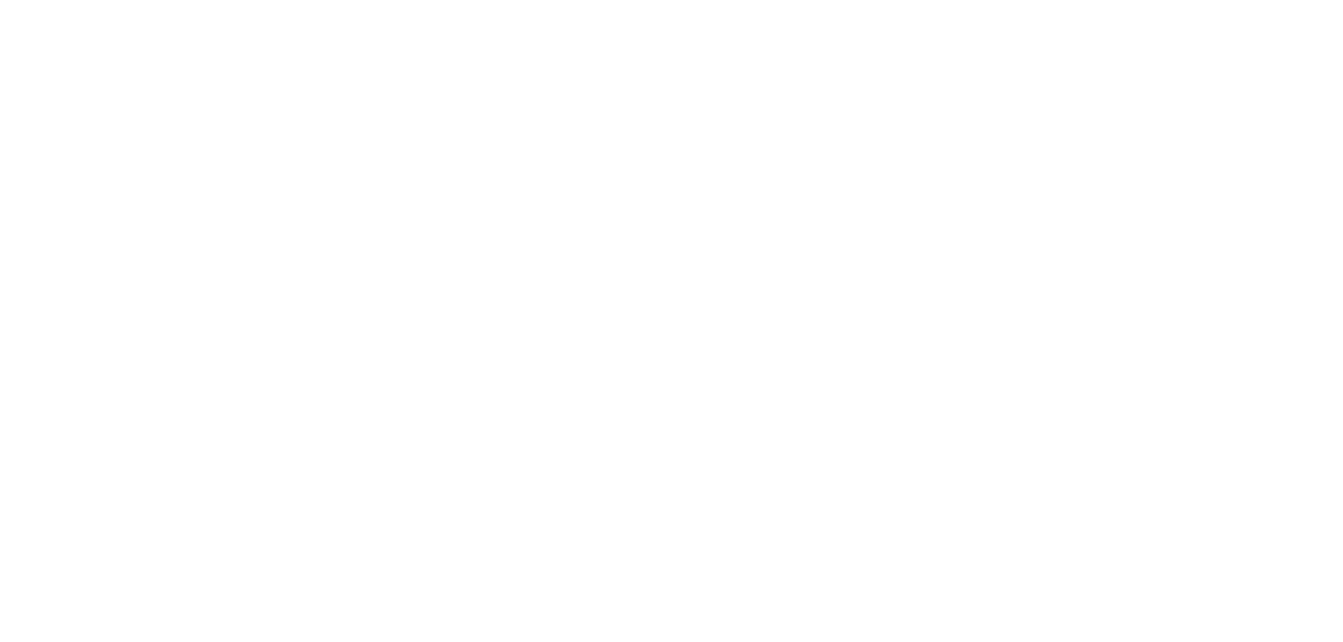 scroll, scrollTop: 0, scrollLeft: 0, axis: both 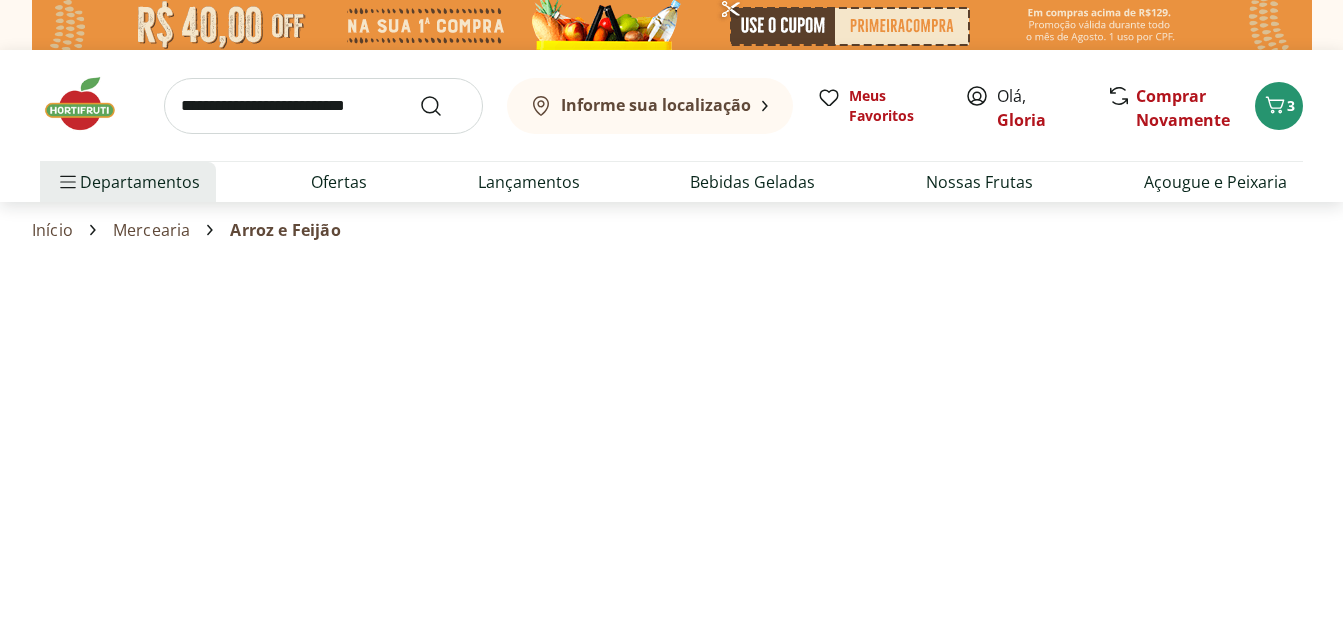 select on "**********" 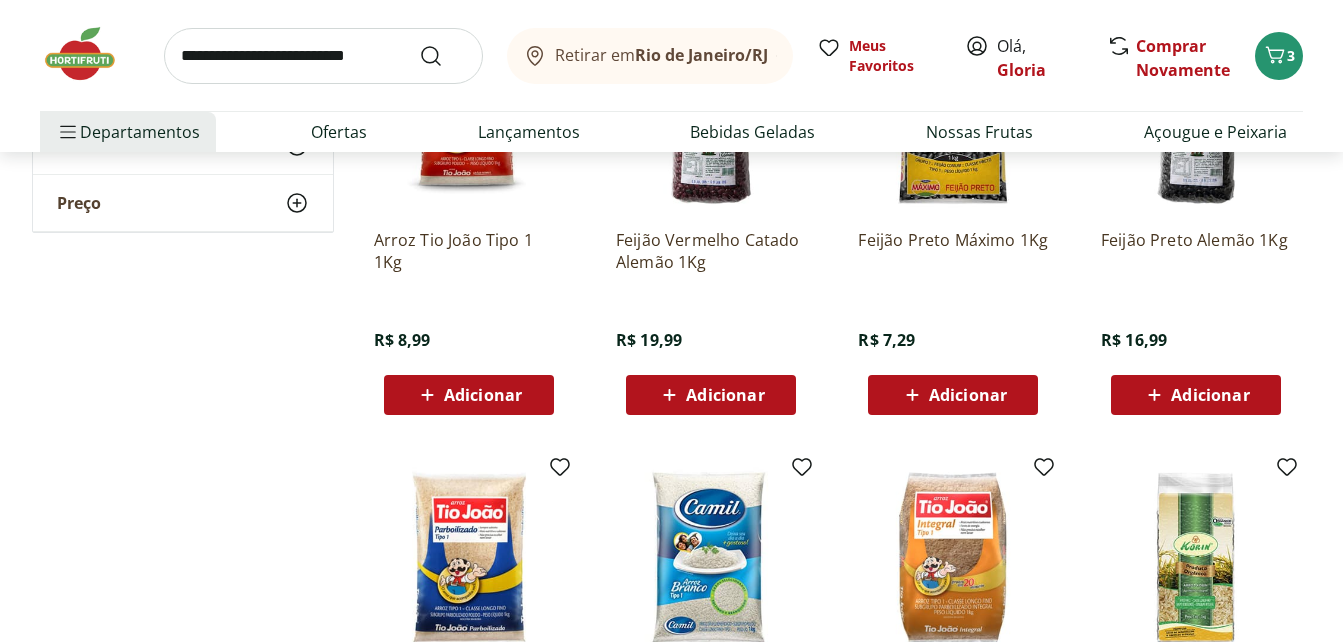 scroll, scrollTop: 316, scrollLeft: 0, axis: vertical 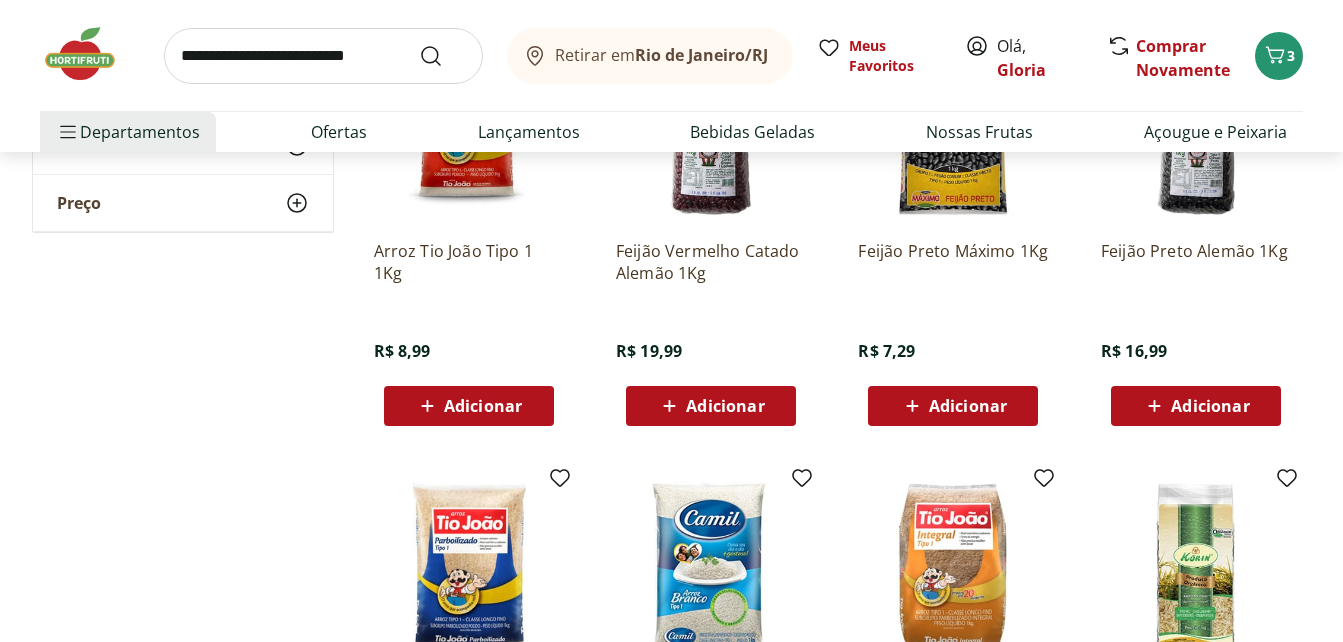 click on "Adicionar" at bounding box center [968, 406] 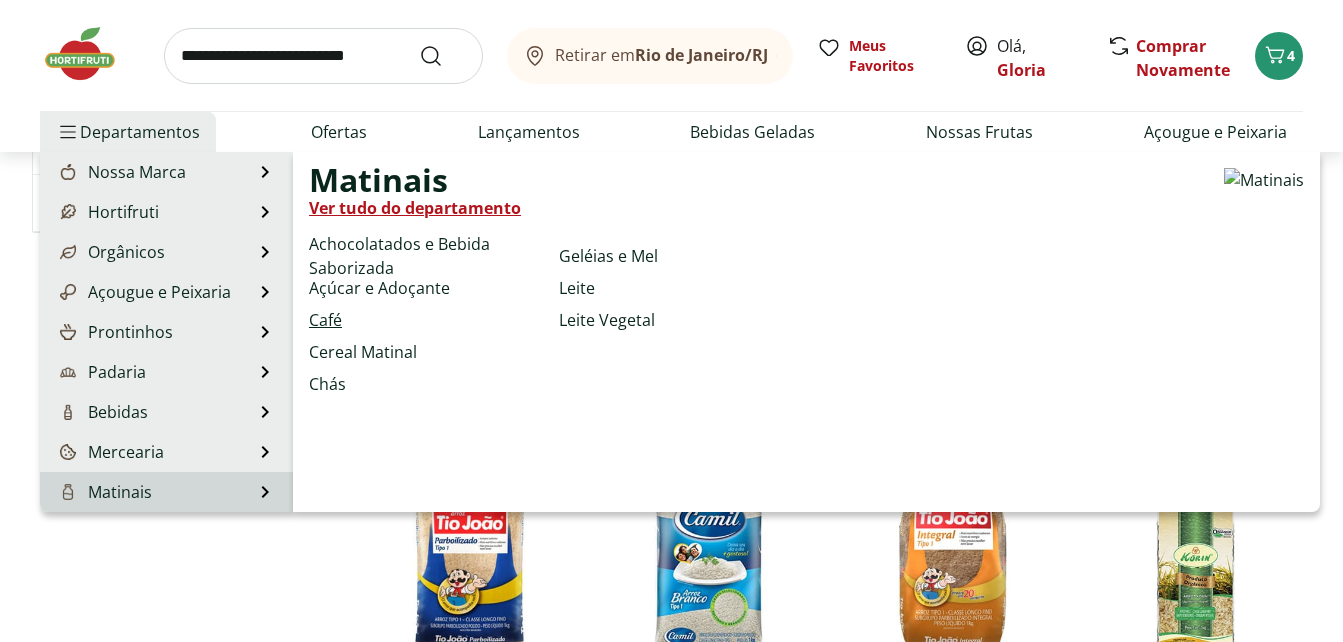 click on "Café" at bounding box center [325, 320] 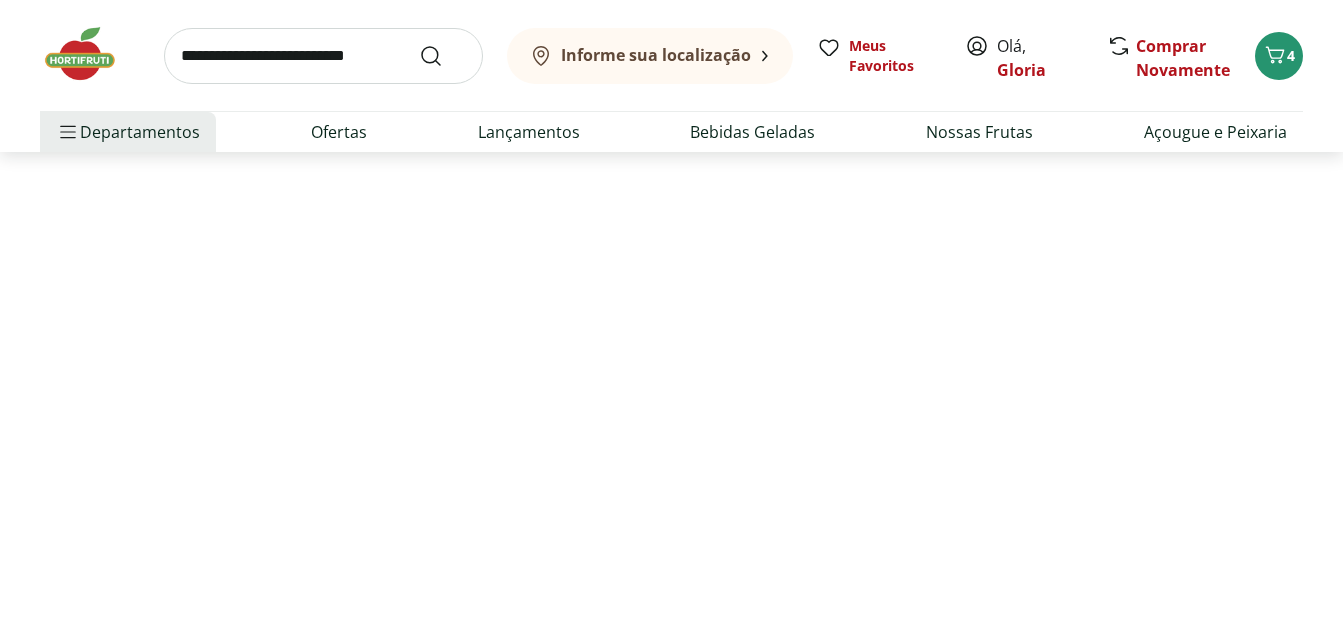 scroll, scrollTop: 0, scrollLeft: 0, axis: both 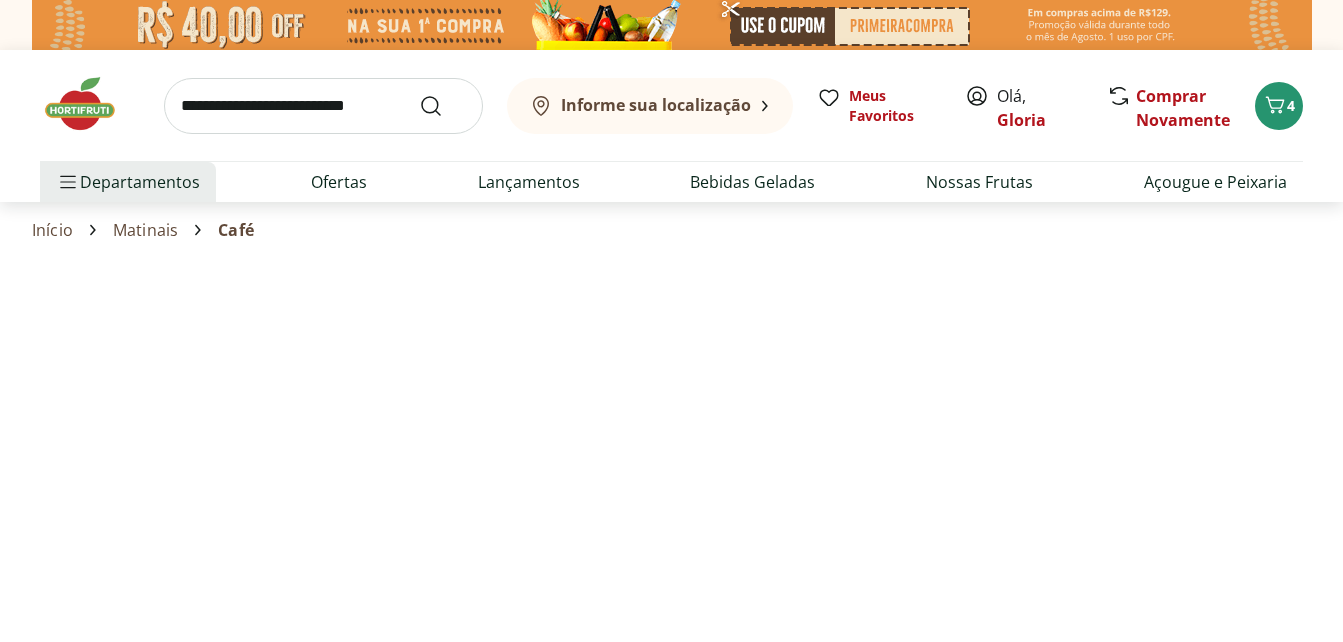 select on "**********" 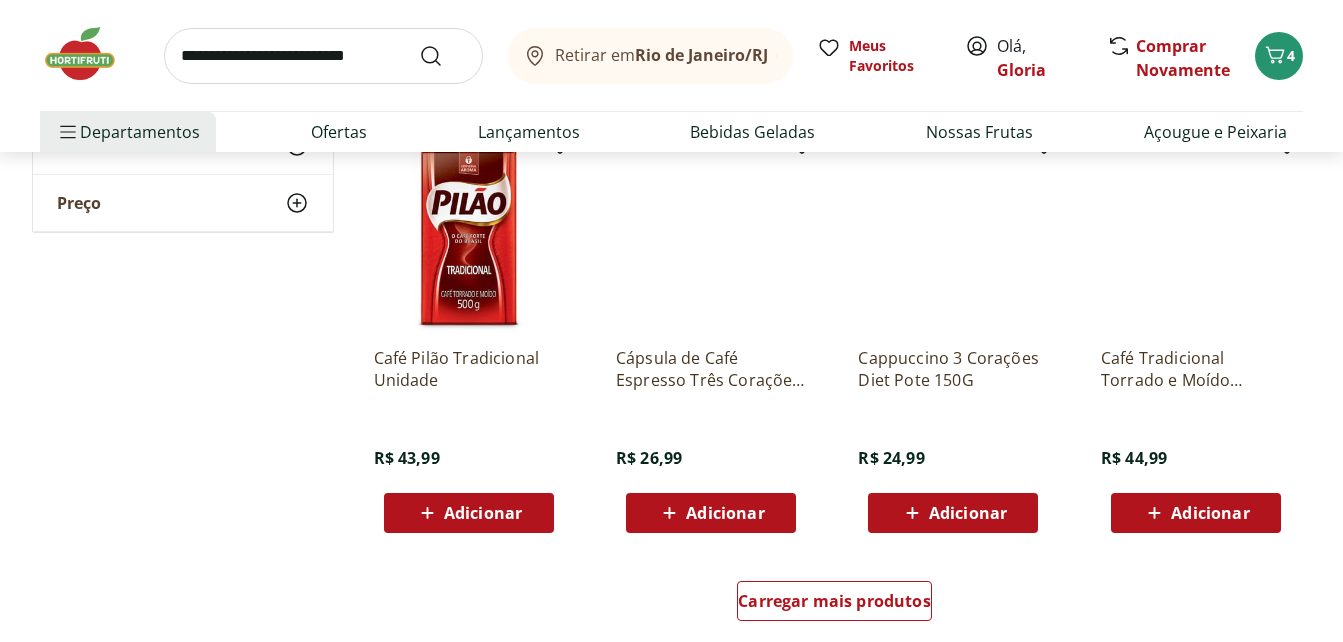 scroll, scrollTop: 1111, scrollLeft: 0, axis: vertical 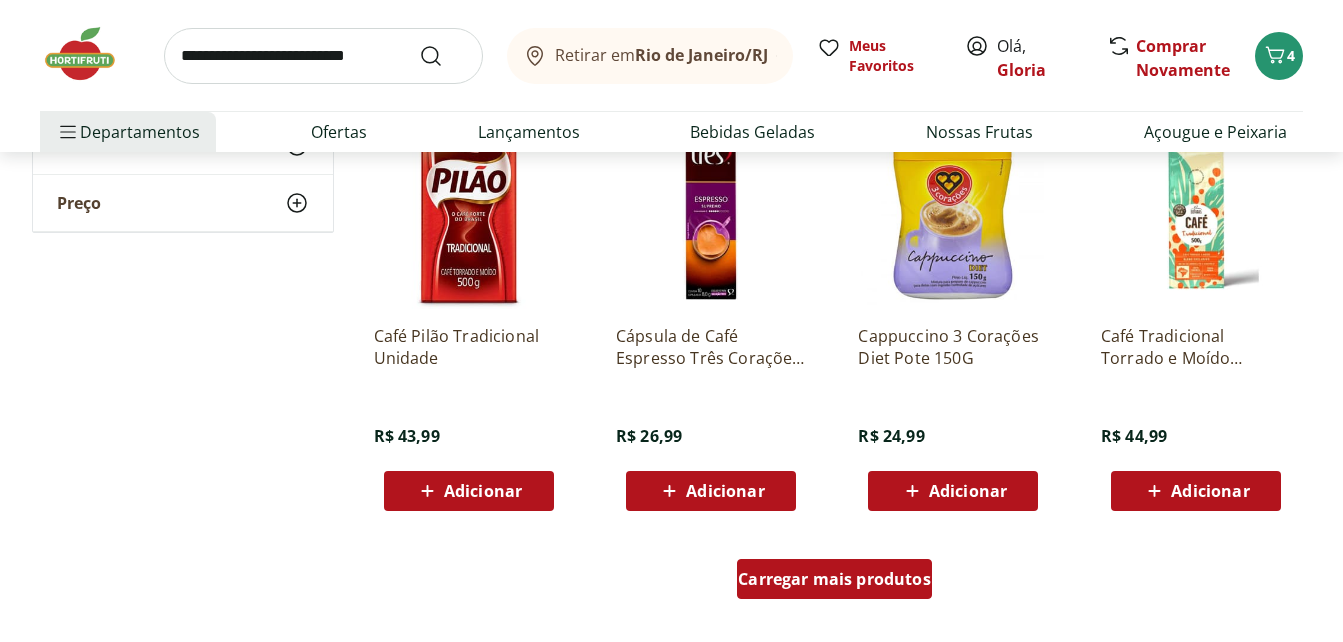 click on "Carregar mais produtos" at bounding box center [834, 579] 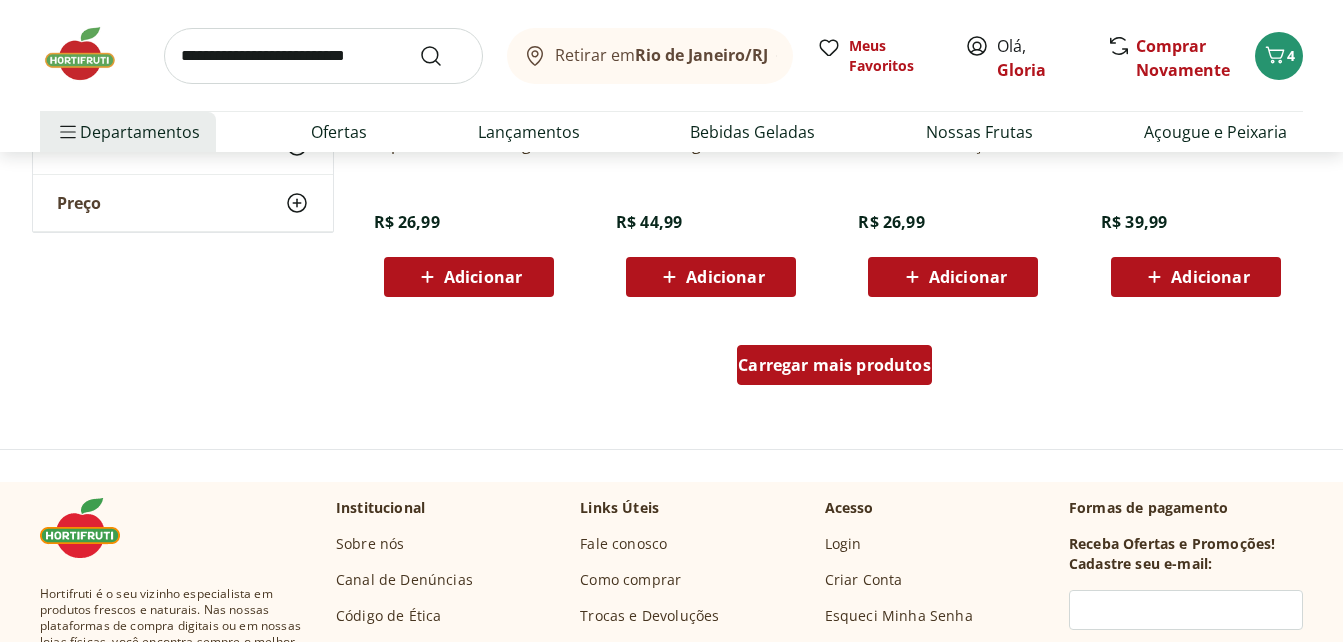 scroll, scrollTop: 2631, scrollLeft: 0, axis: vertical 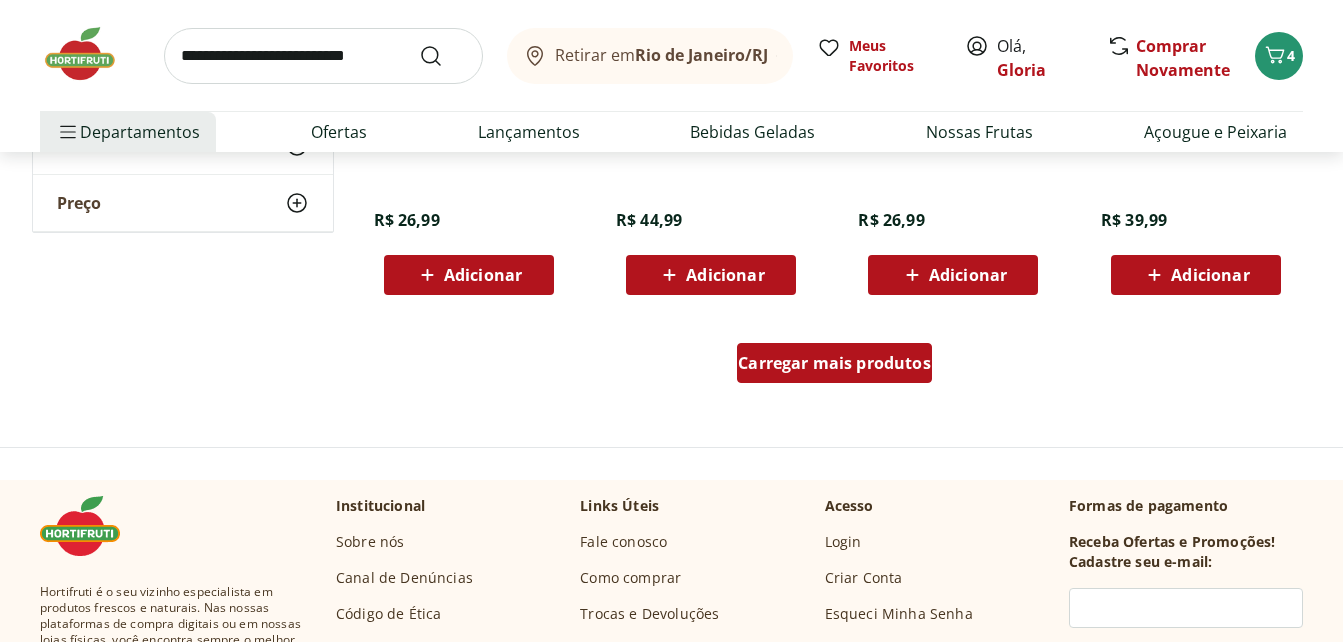 click on "Carregar mais produtos" at bounding box center [834, 363] 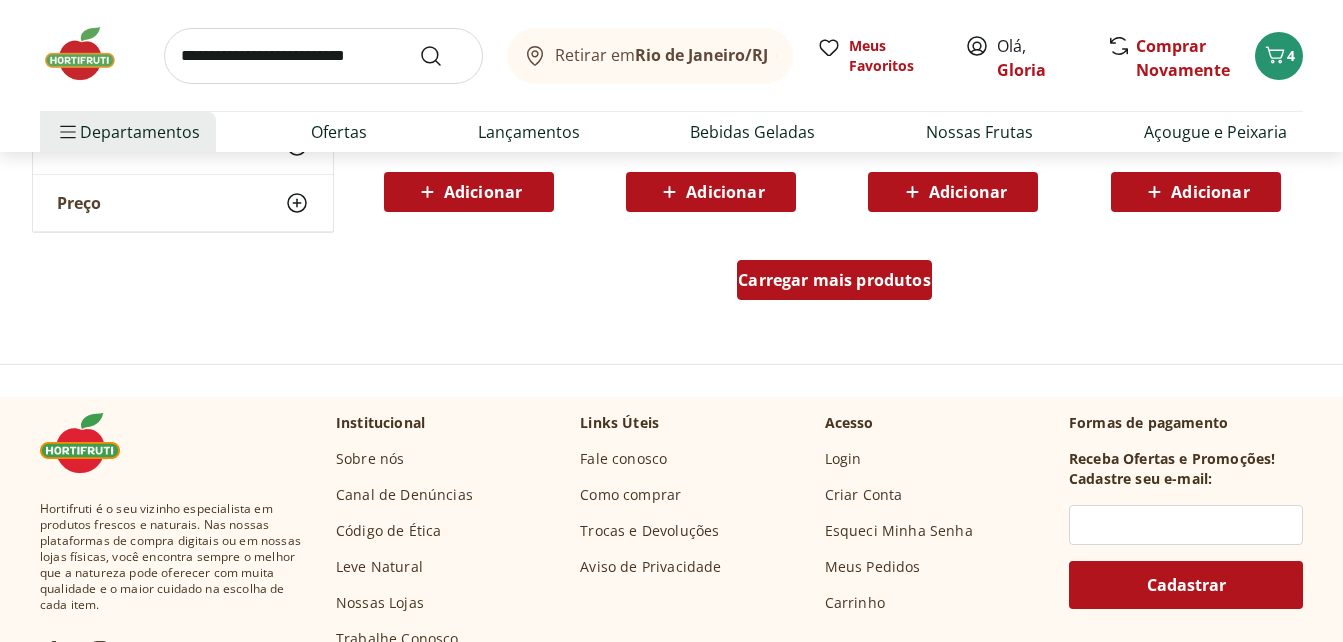 scroll, scrollTop: 4031, scrollLeft: 0, axis: vertical 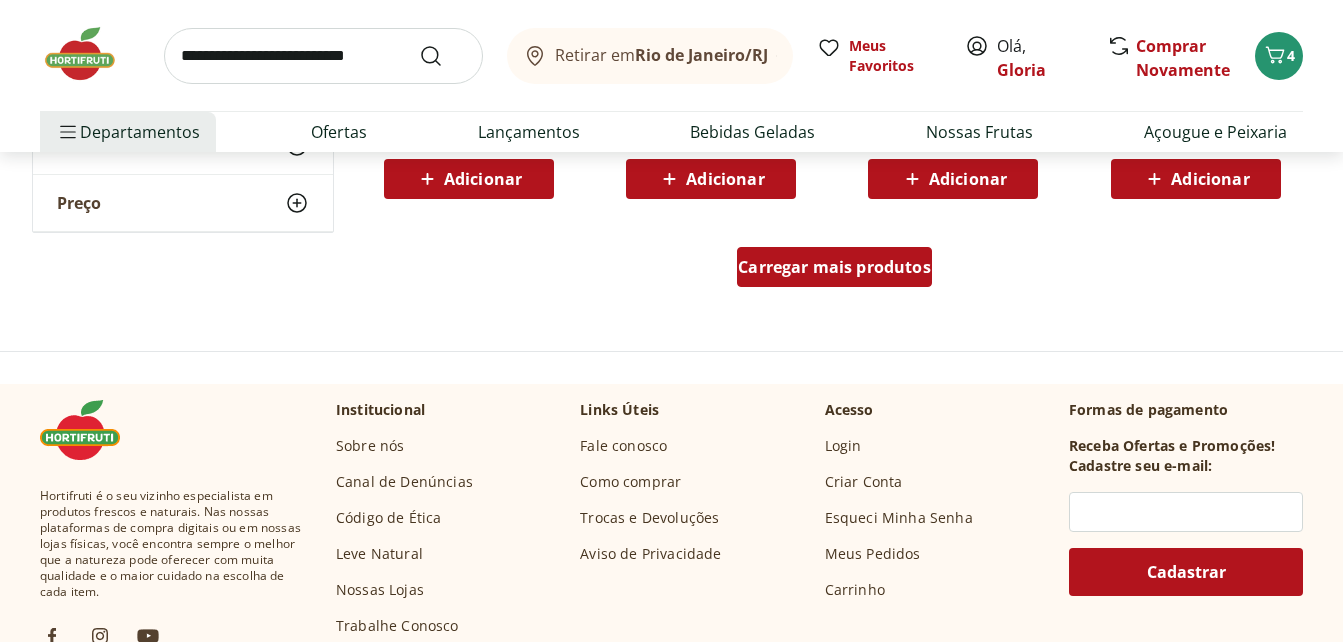 click on "Carregar mais produtos" at bounding box center (834, 267) 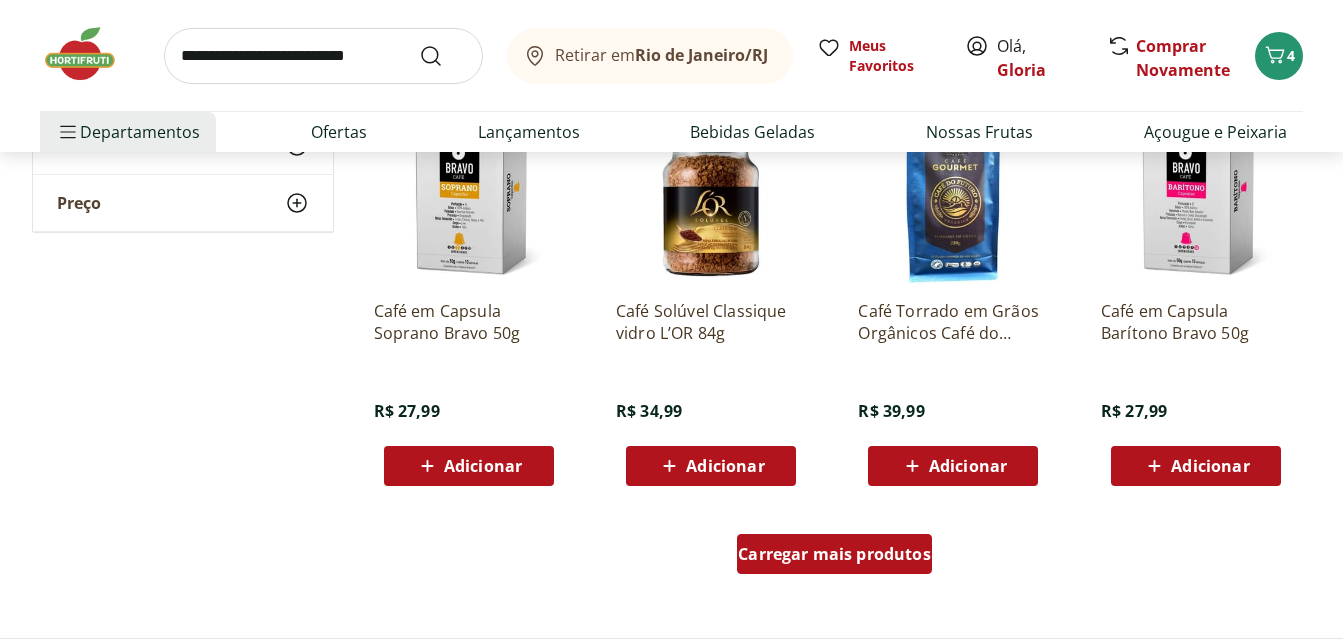 scroll, scrollTop: 5071, scrollLeft: 0, axis: vertical 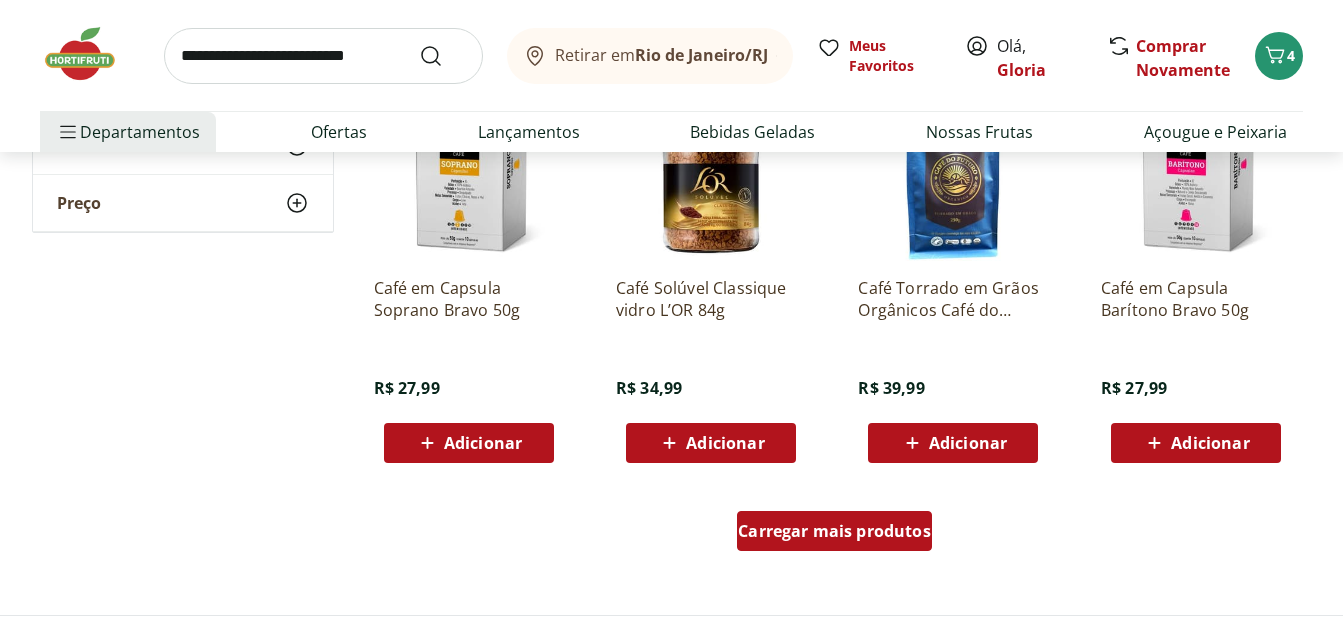 click on "Carregar mais produtos" at bounding box center [834, 531] 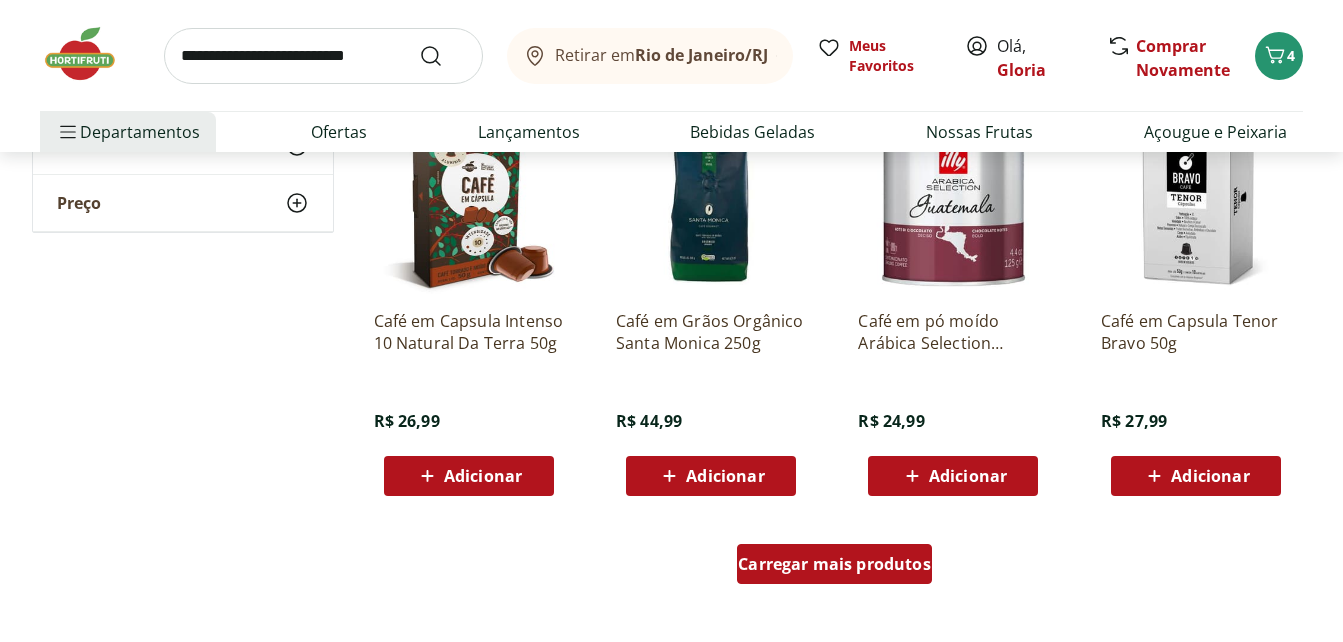 scroll, scrollTop: 6391, scrollLeft: 0, axis: vertical 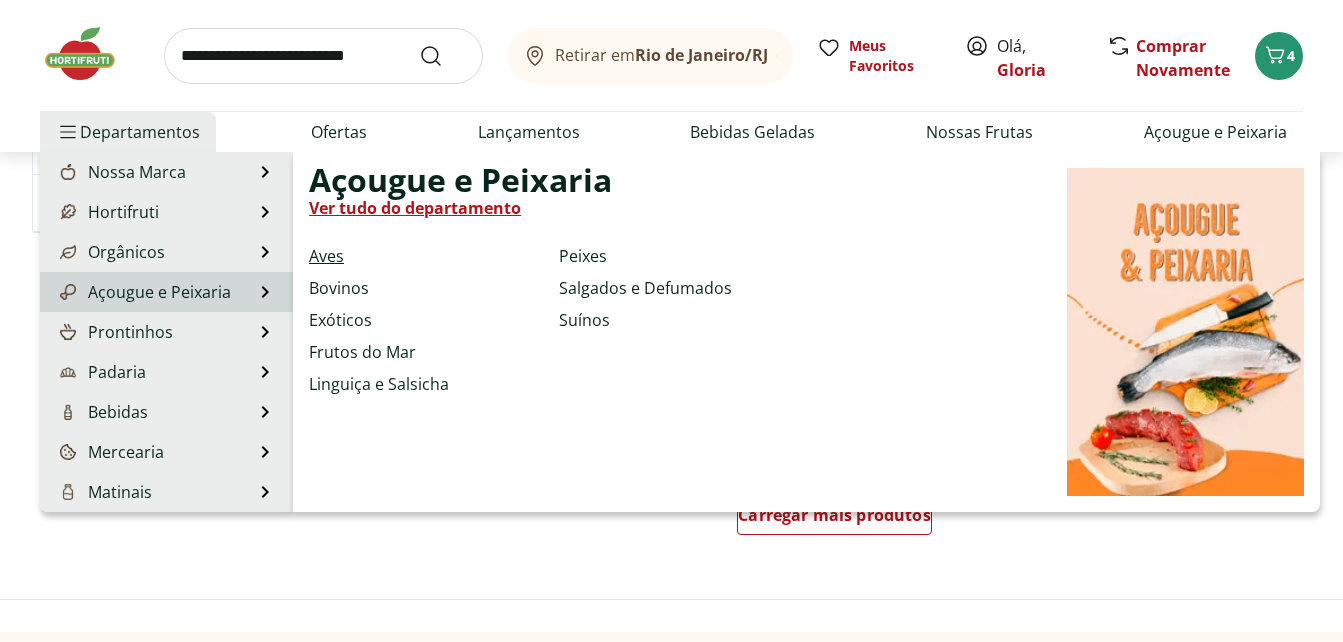 click on "Aves" at bounding box center [326, 256] 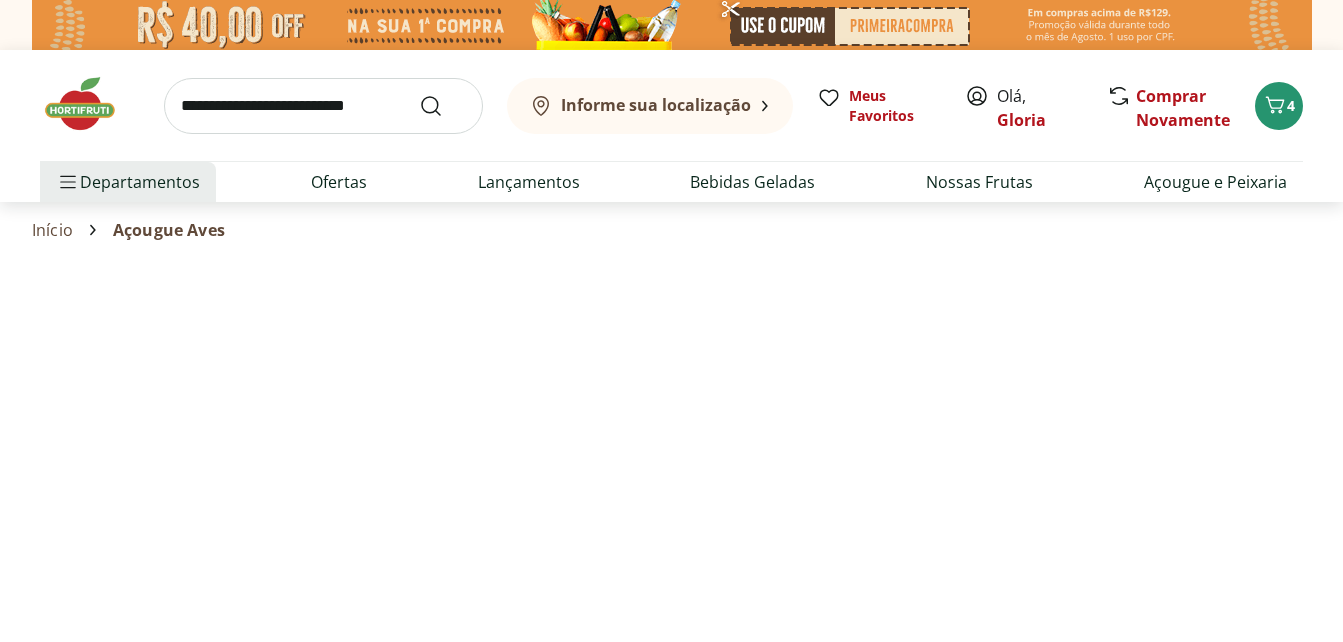 select on "**********" 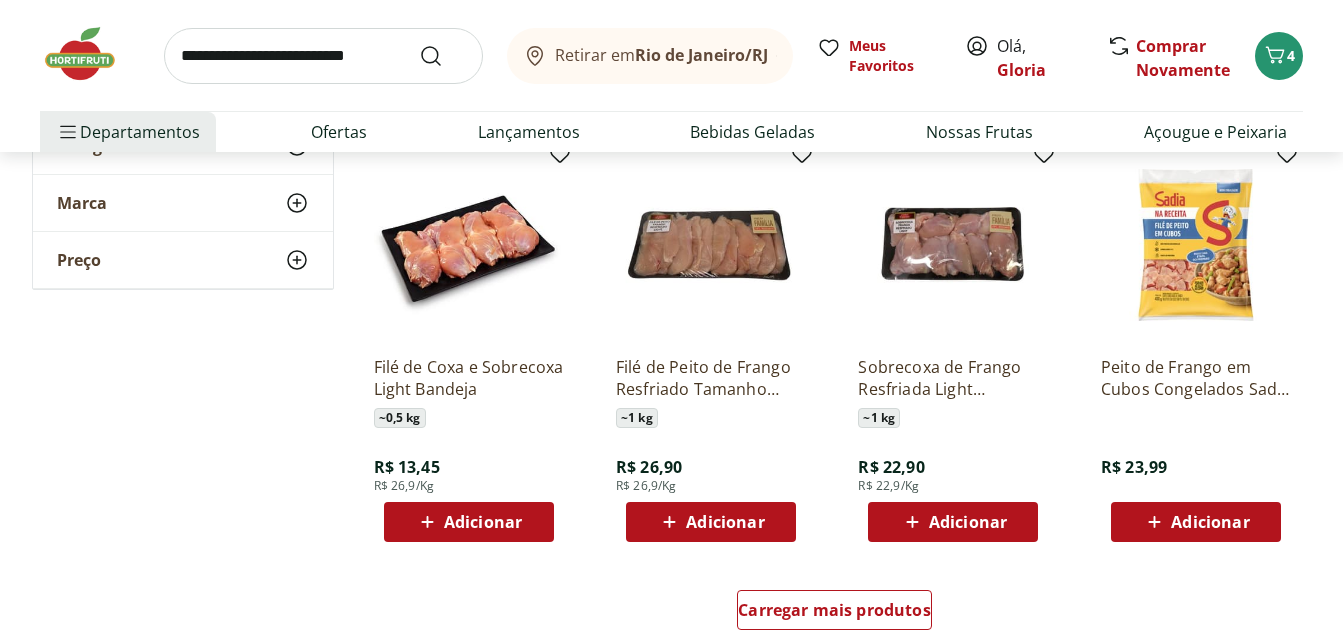 scroll, scrollTop: 1120, scrollLeft: 0, axis: vertical 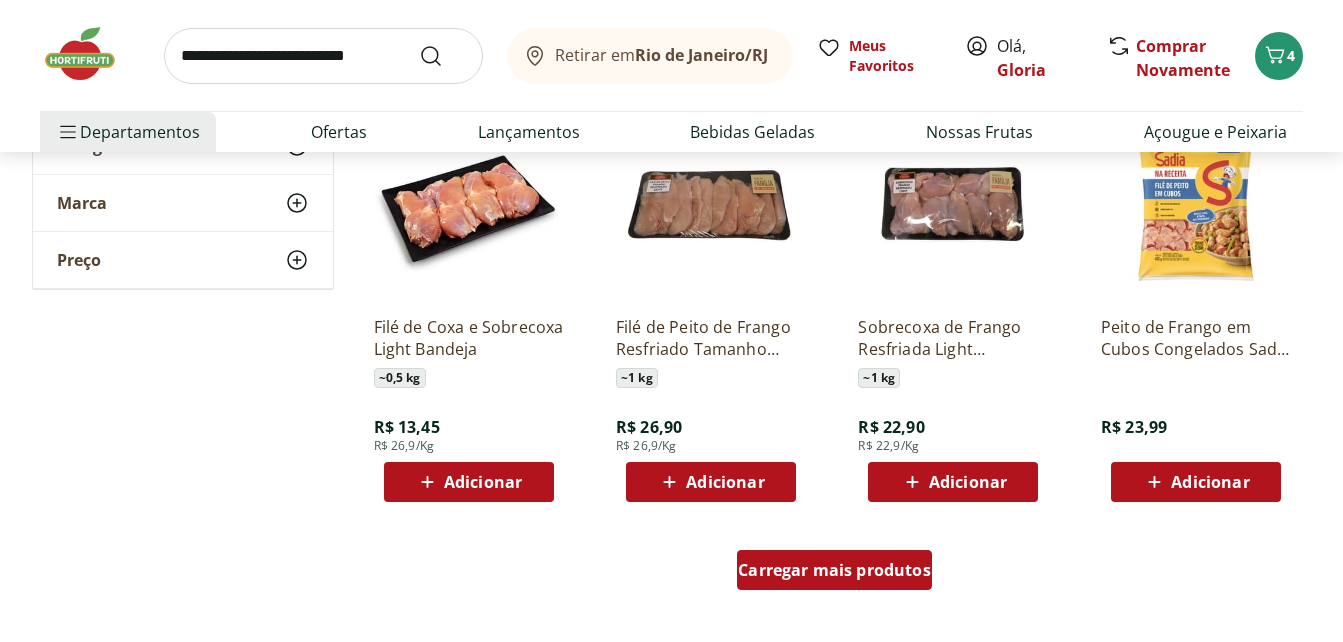 click on "Carregar mais produtos" at bounding box center [834, 570] 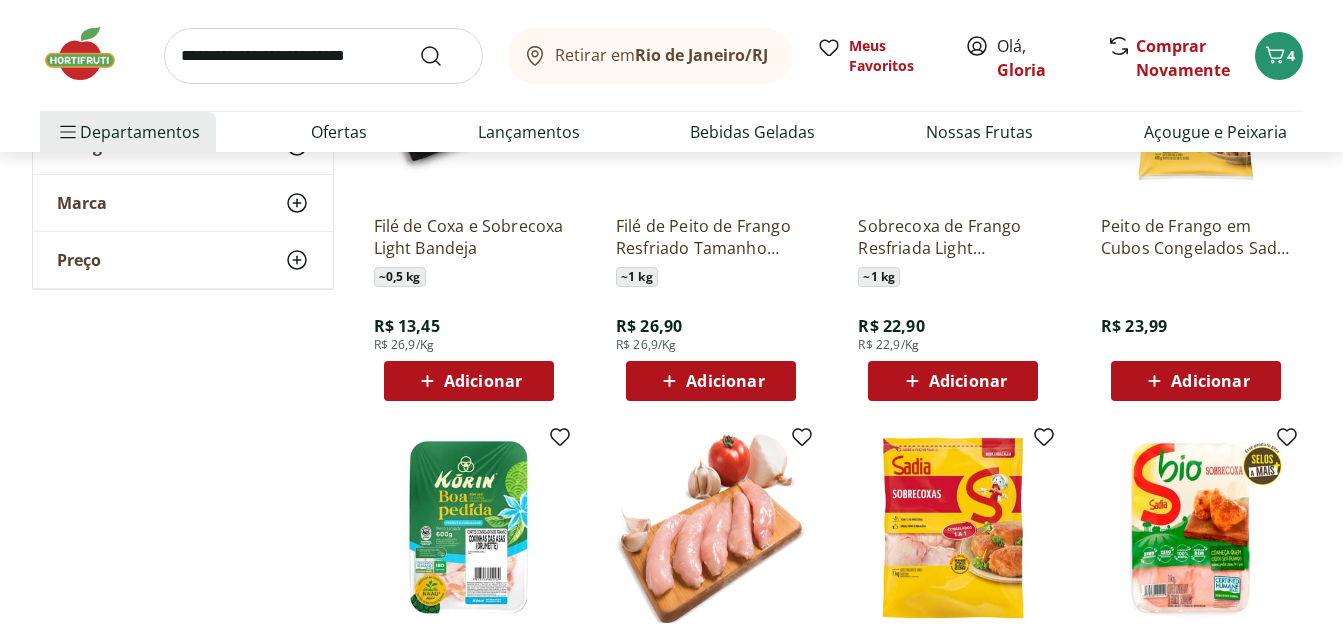 scroll, scrollTop: 1280, scrollLeft: 0, axis: vertical 